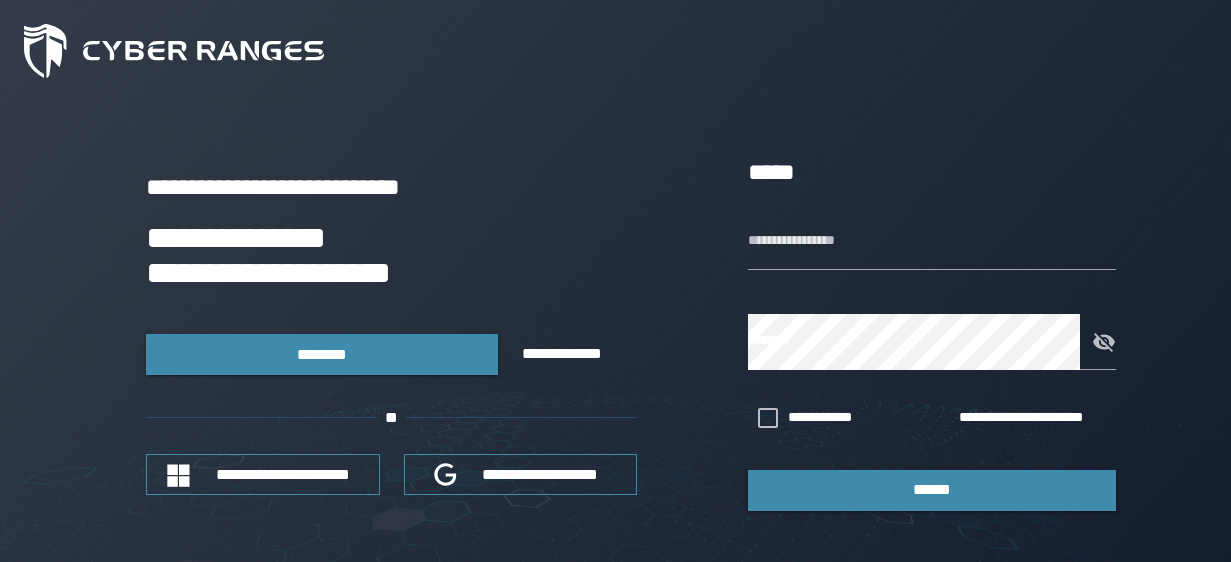 scroll, scrollTop: 0, scrollLeft: 0, axis: both 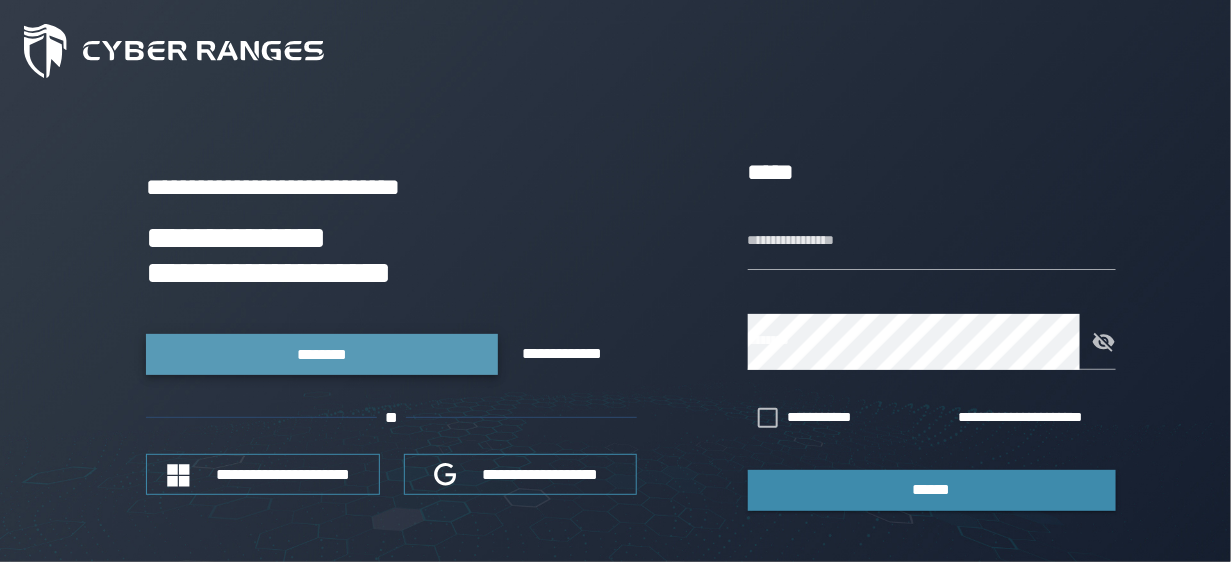 click on "********" at bounding box center [322, 354] 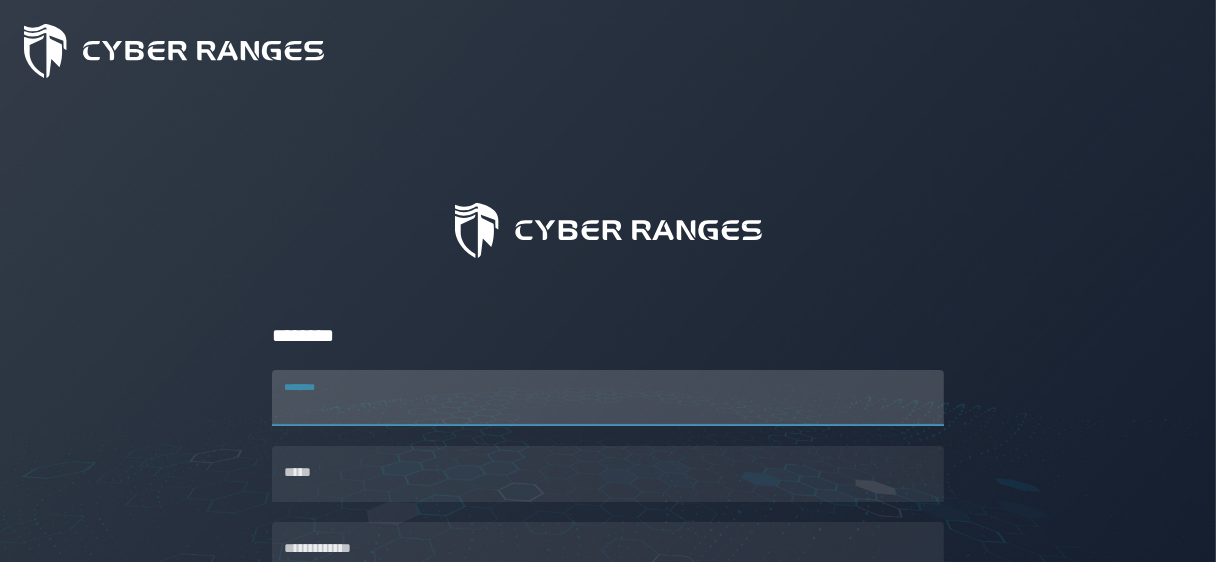 click on "********" at bounding box center (608, 398) 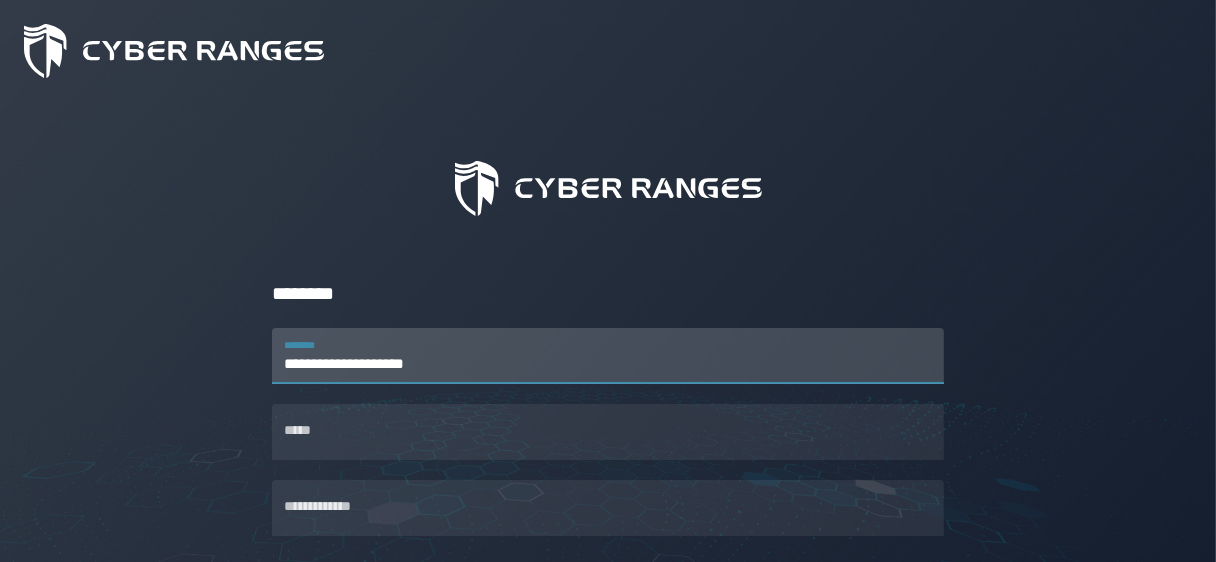scroll, scrollTop: 46, scrollLeft: 0, axis: vertical 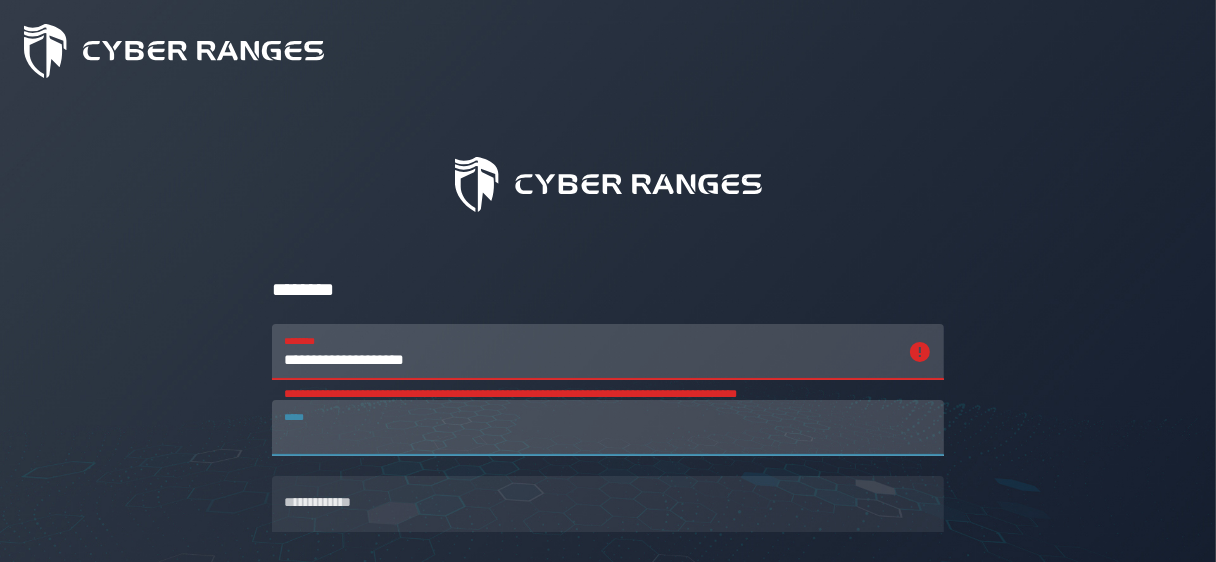 click on "*****" at bounding box center (608, 428) 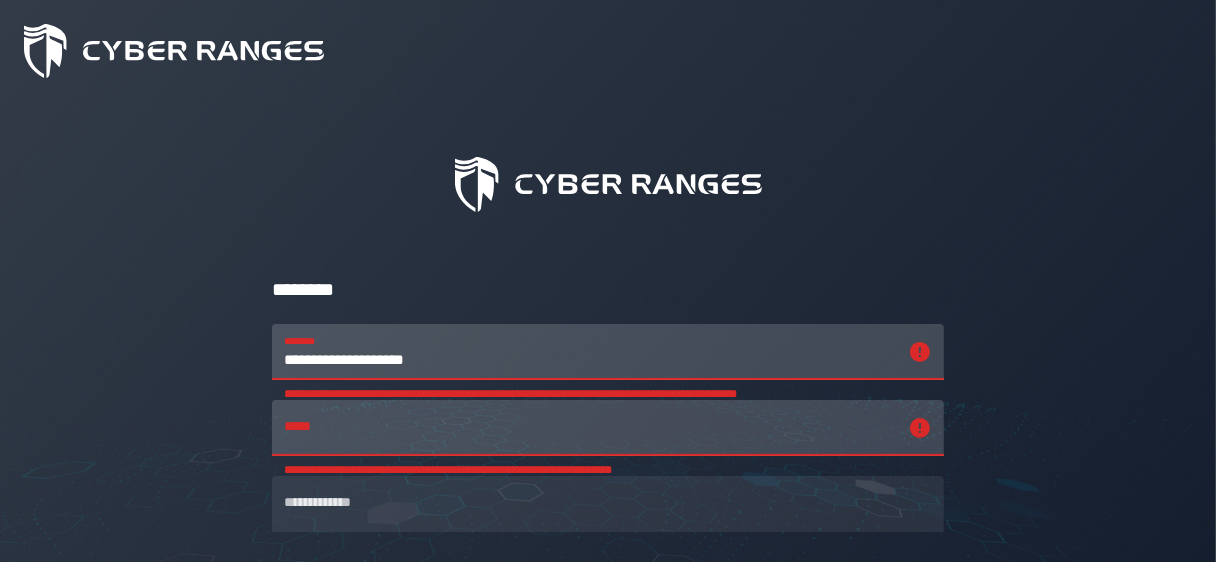 click on "**********" at bounding box center (590, 352) 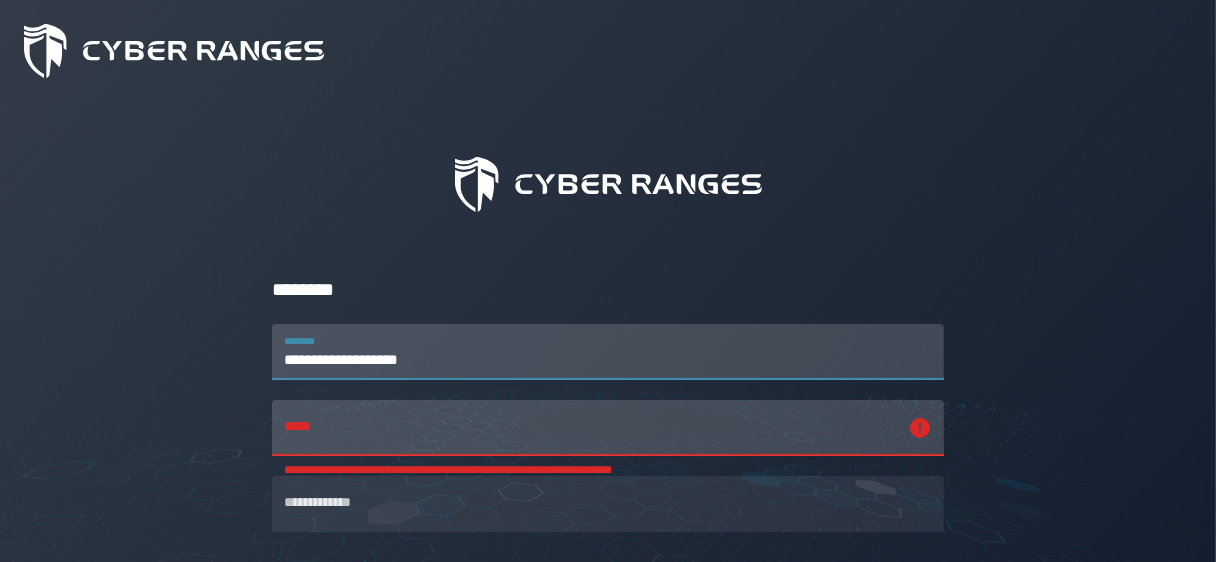 type on "**********" 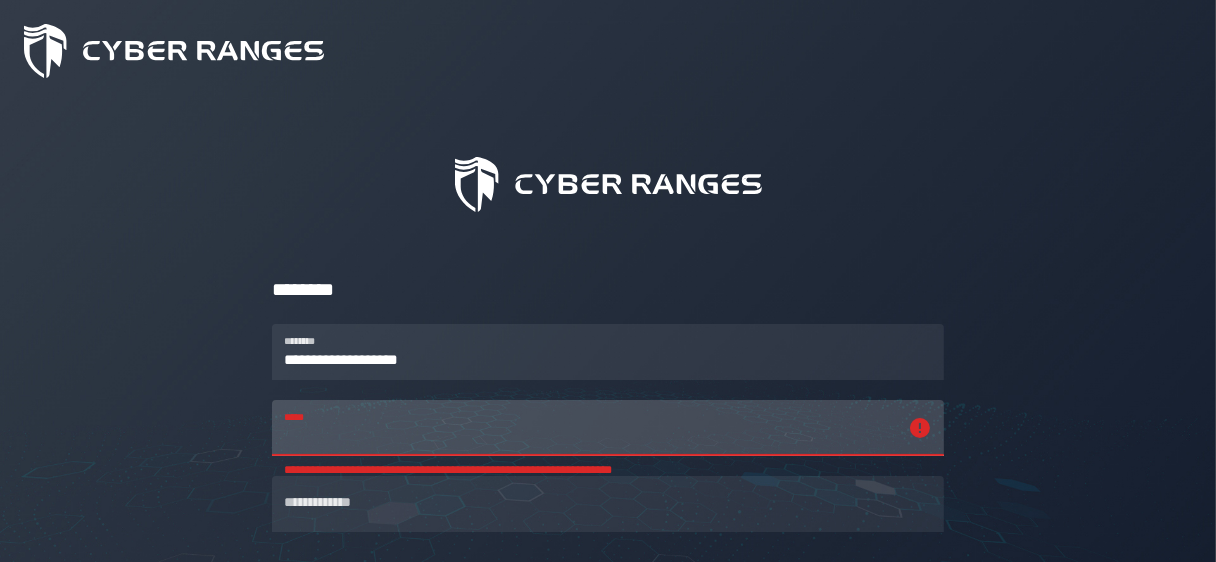 click on "**********" at bounding box center (590, 428) 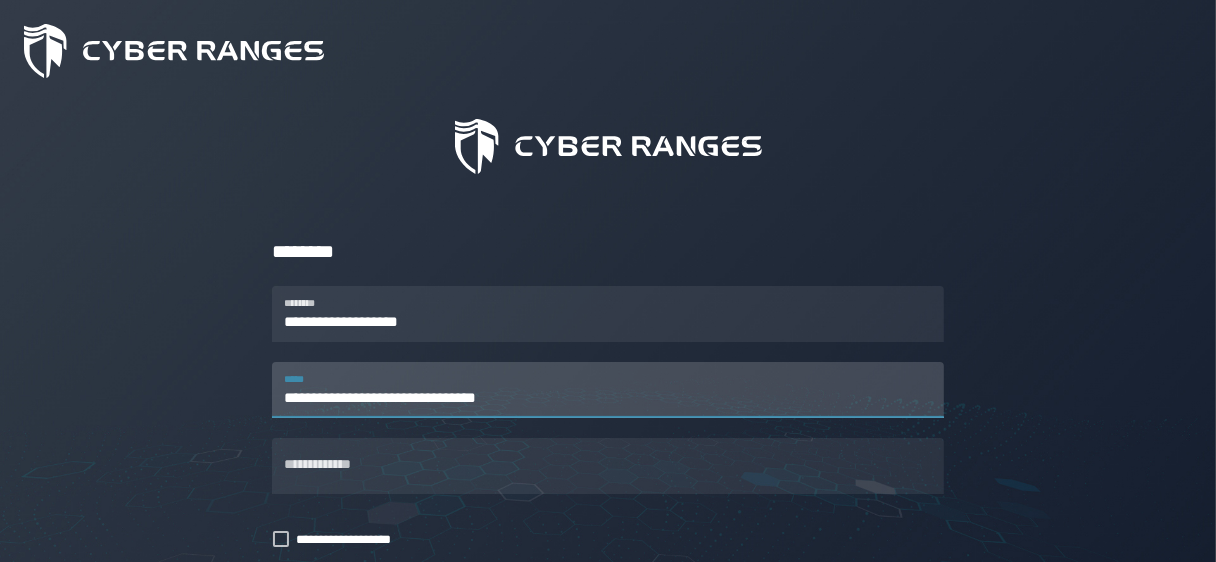 scroll, scrollTop: 91, scrollLeft: 0, axis: vertical 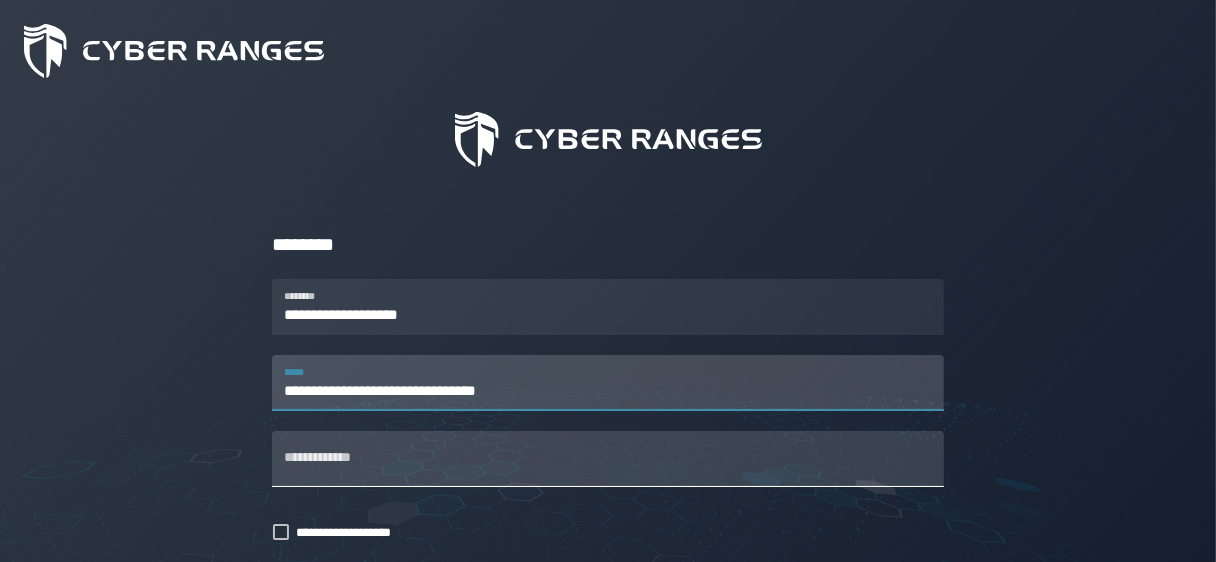 type on "**********" 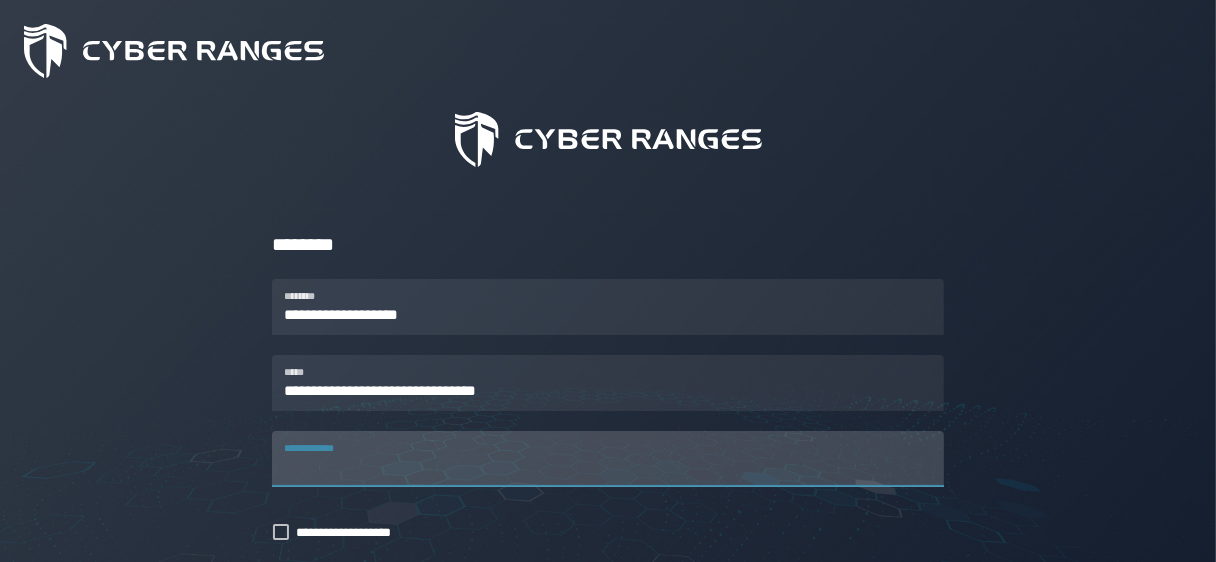 click on "**********" at bounding box center (608, 459) 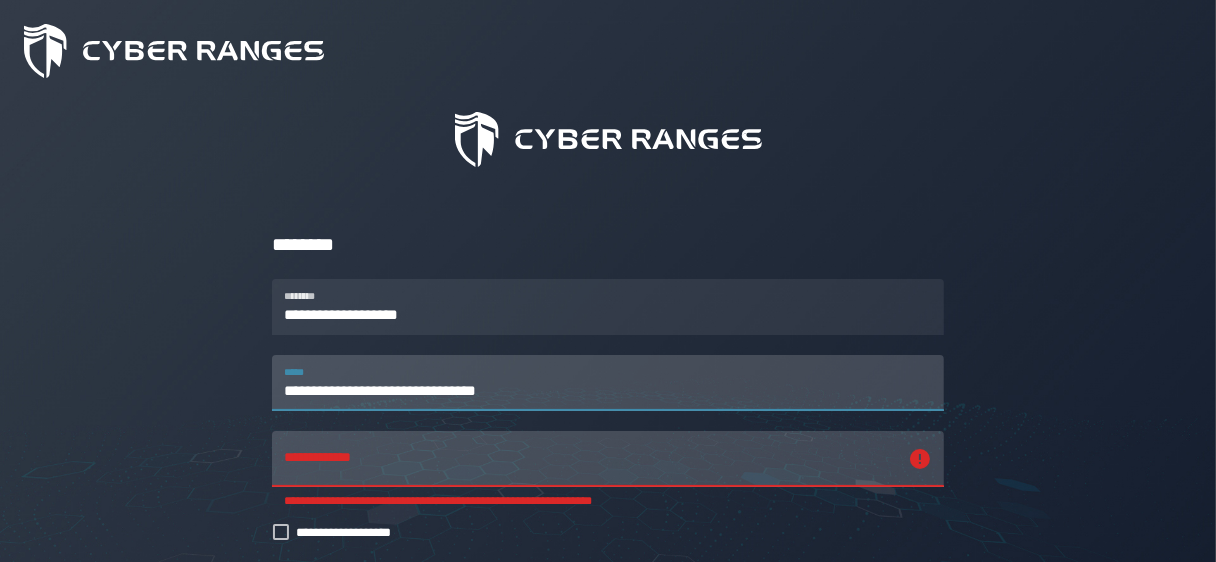 drag, startPoint x: 547, startPoint y: 397, endPoint x: 189, endPoint y: 403, distance: 358.05026 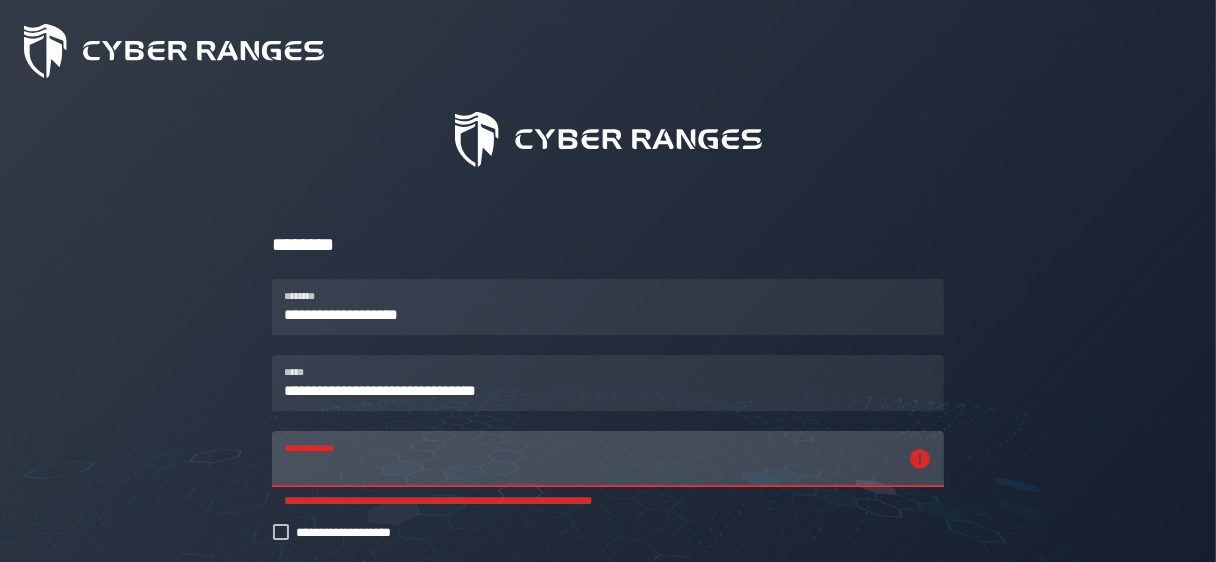 click on "[FIRST] [LAST]" at bounding box center [590, 459] 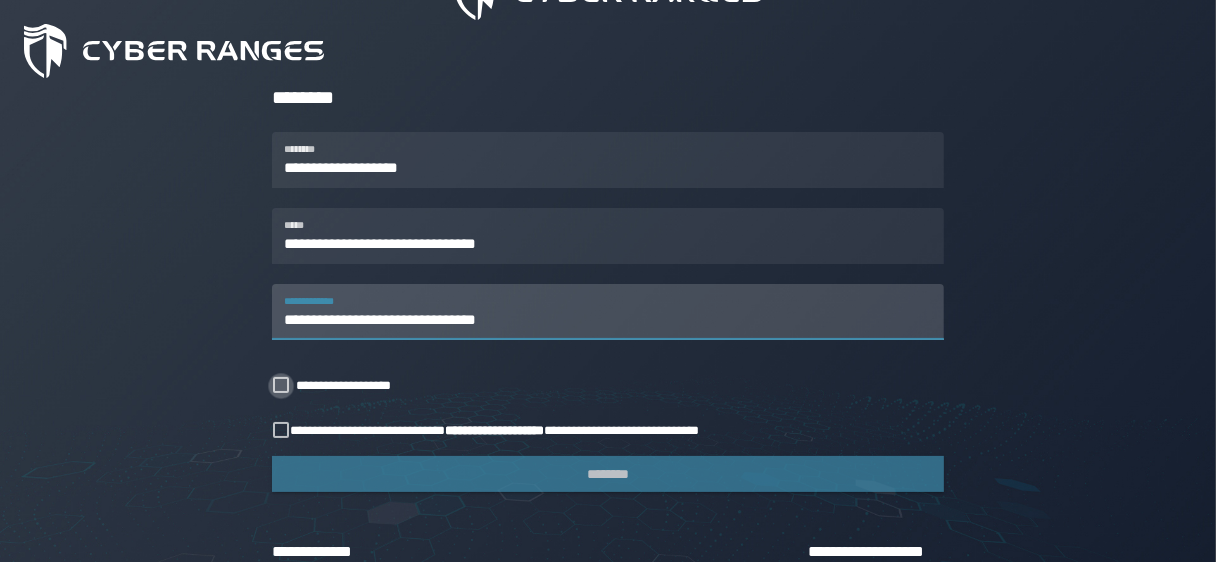 scroll, scrollTop: 239, scrollLeft: 0, axis: vertical 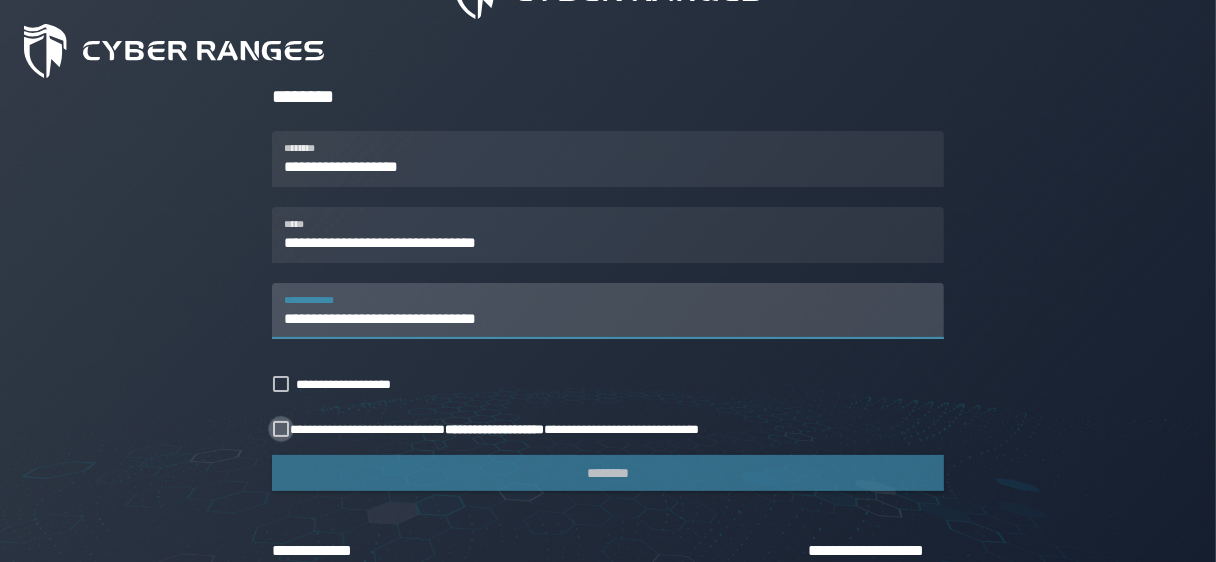 type on "**********" 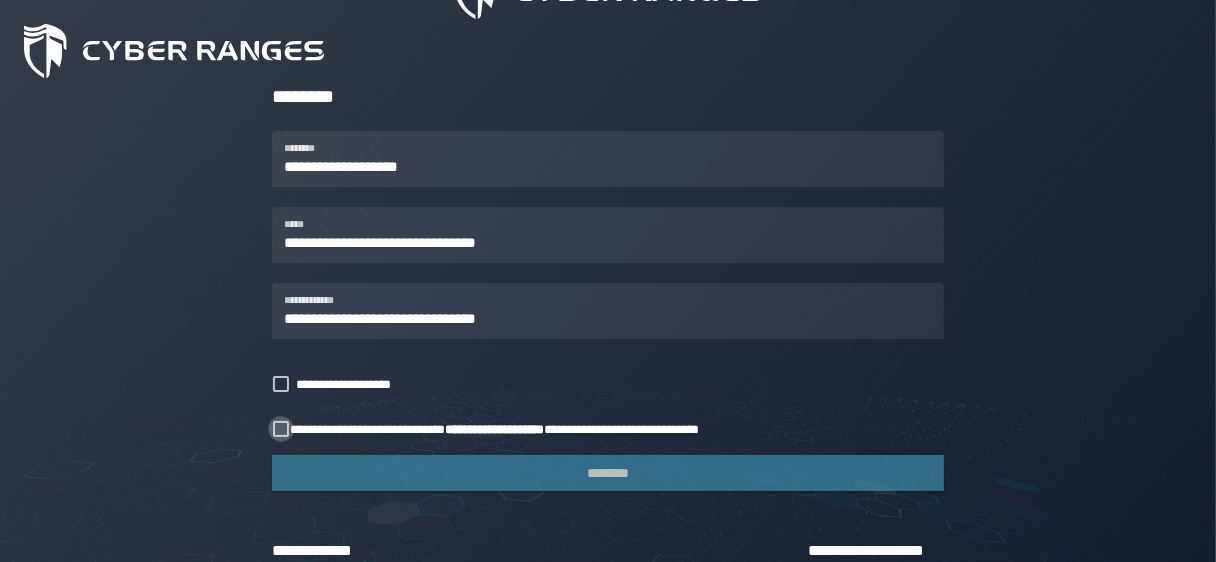 click at bounding box center (281, 429) 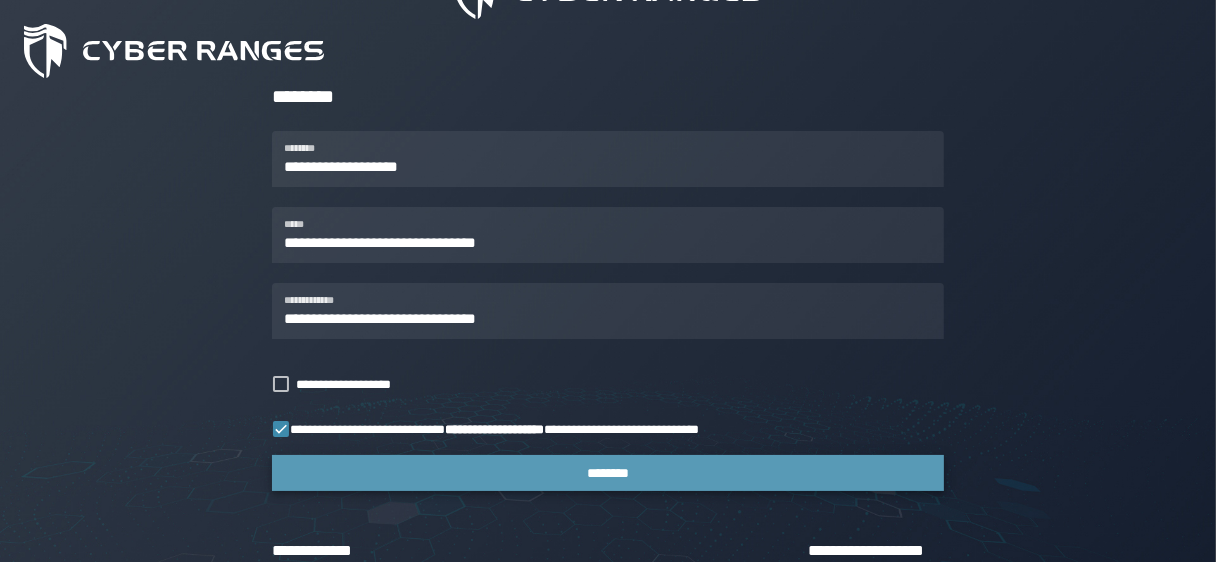 click on "********" at bounding box center (608, 473) 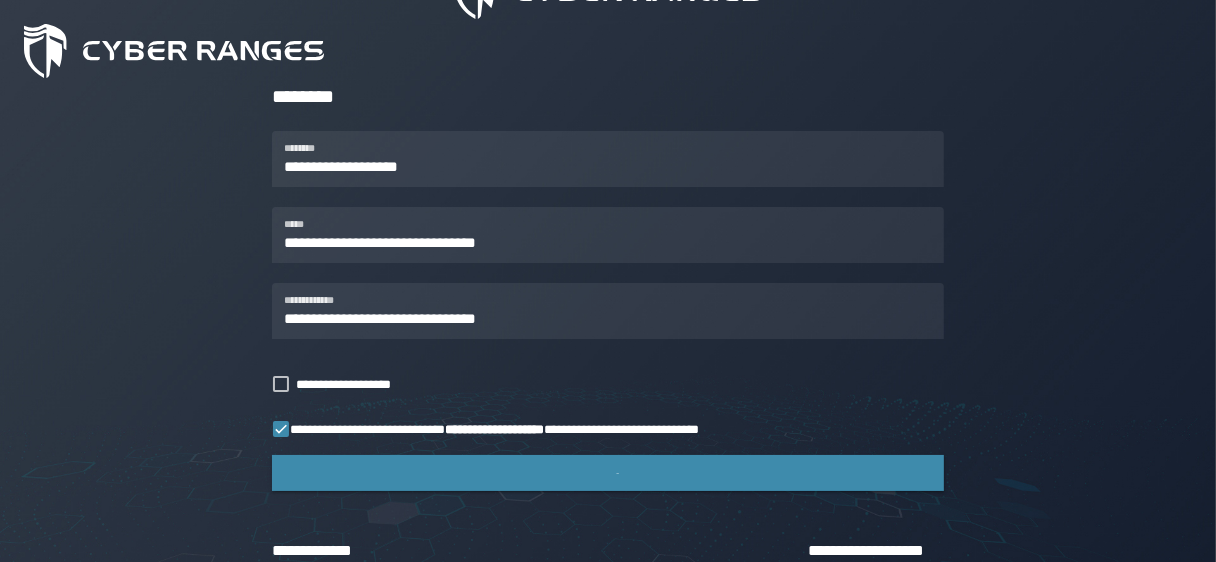 scroll, scrollTop: 0, scrollLeft: 0, axis: both 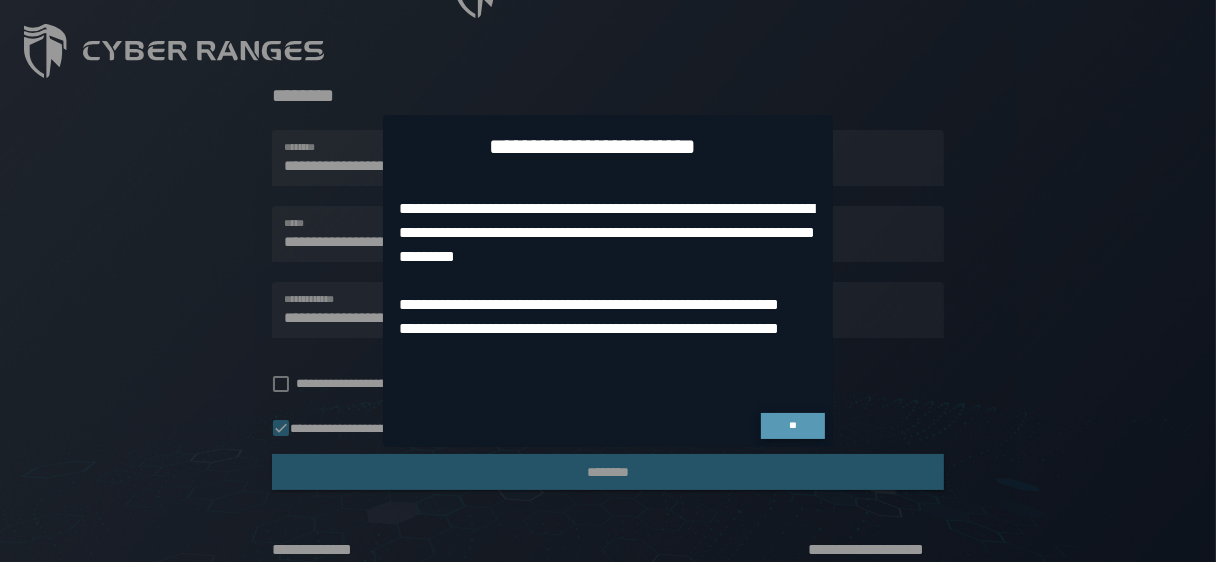 click on "**" at bounding box center (792, 425) 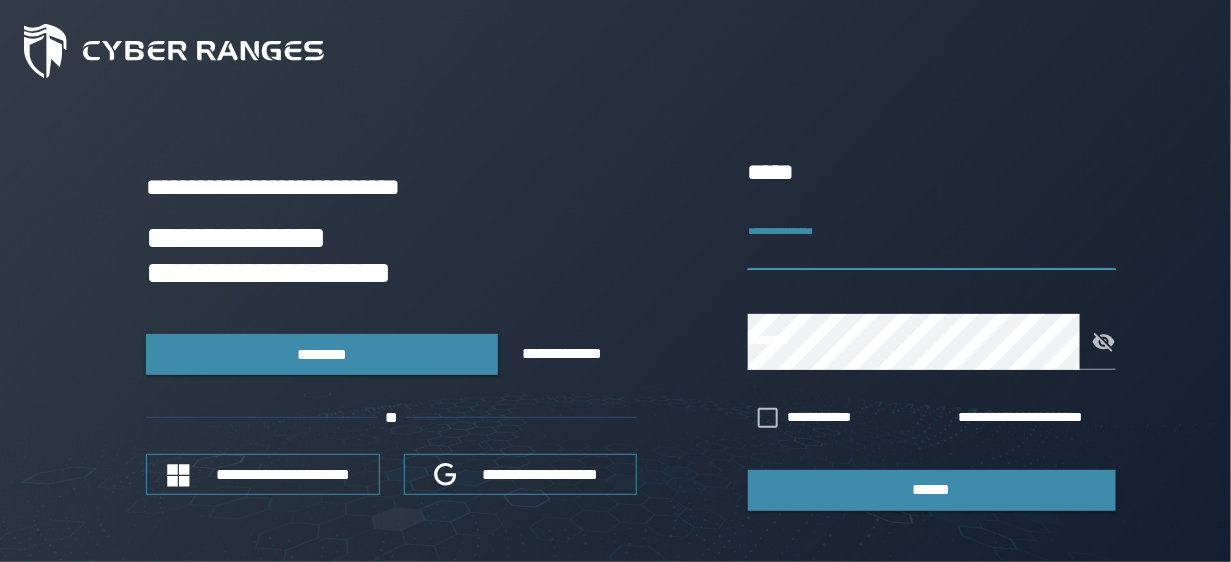 click on "**********" at bounding box center (932, 242) 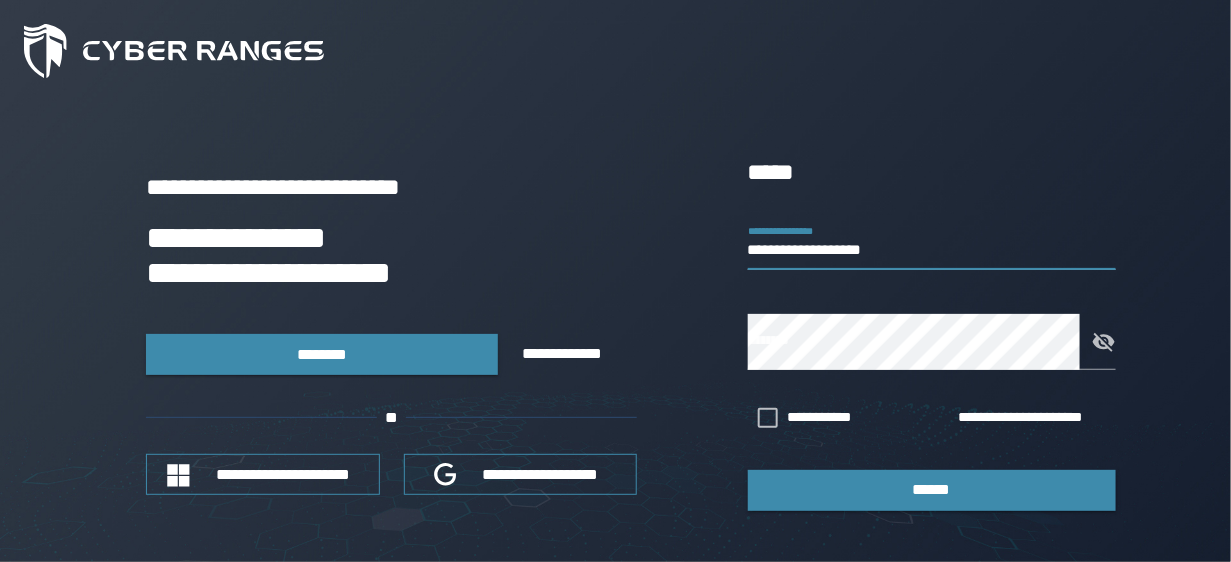type on "**********" 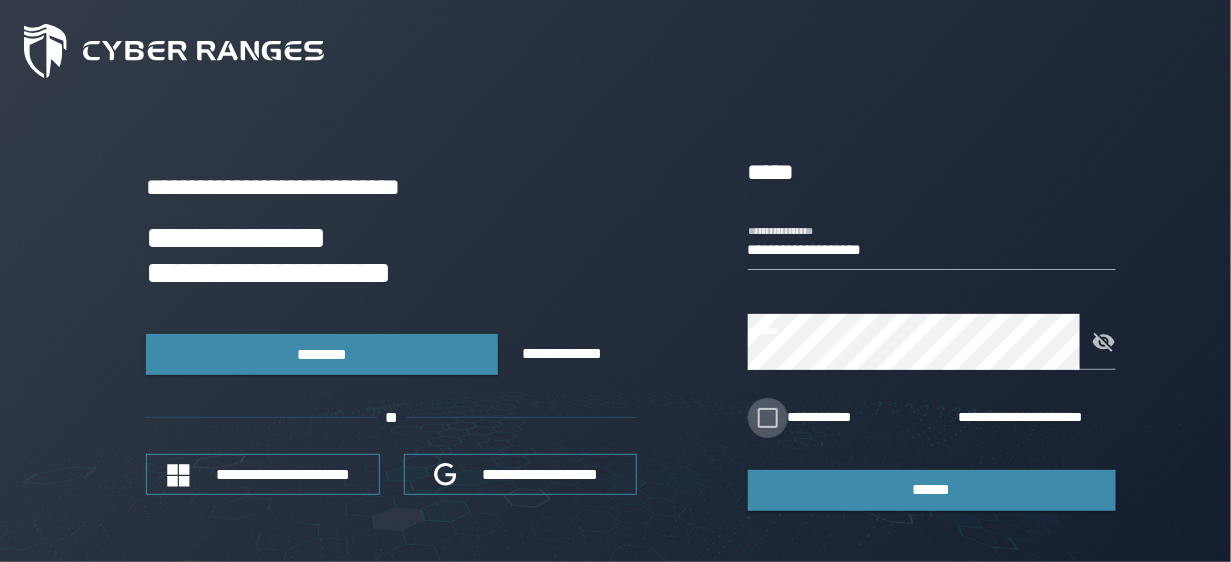 click at bounding box center (768, 418) 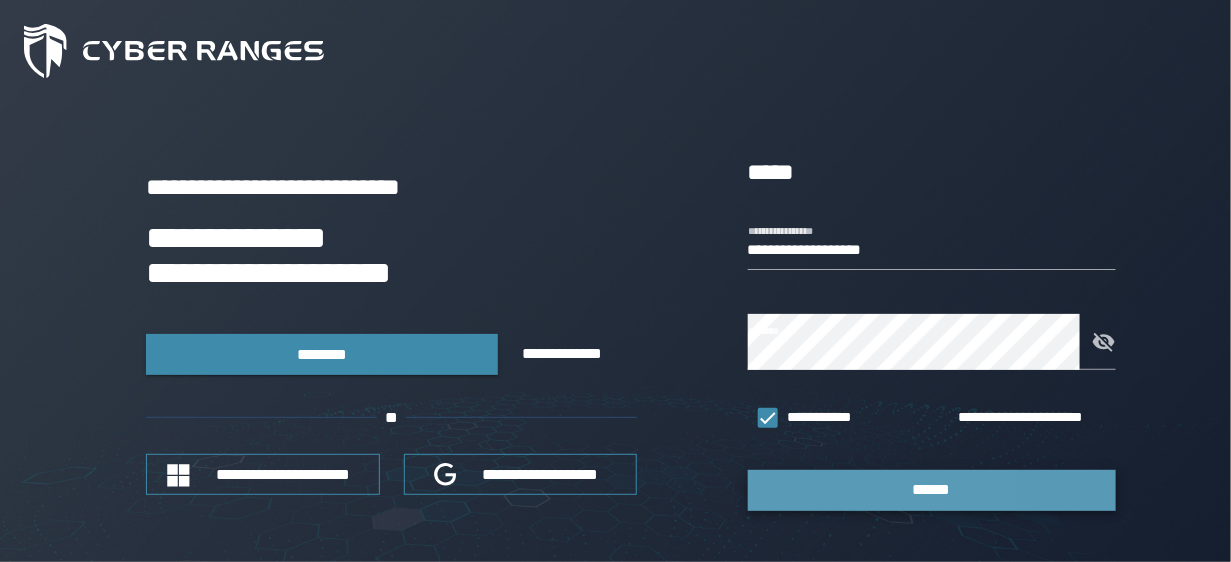 click on "******" at bounding box center (932, 490) 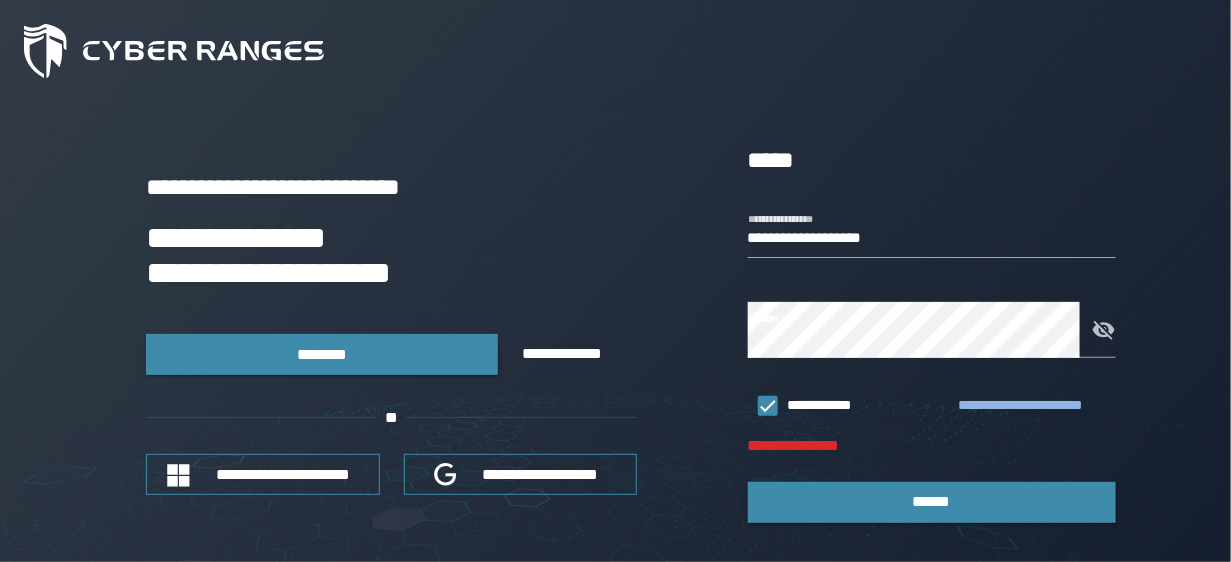 click on "**********" at bounding box center (1033, 406) 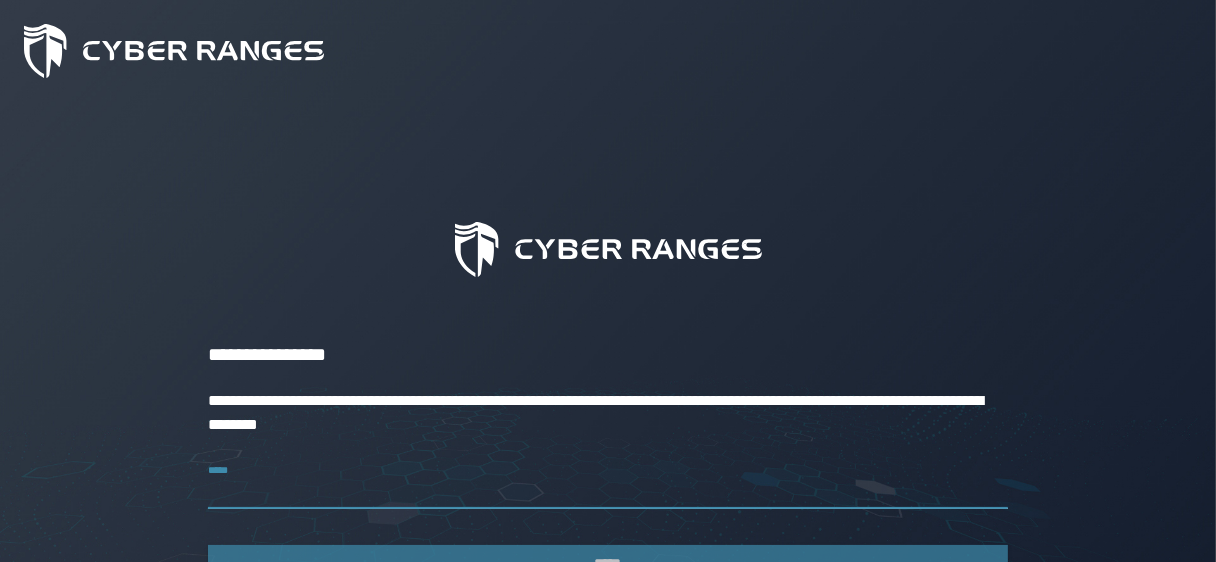 click on "*****" at bounding box center [608, 481] 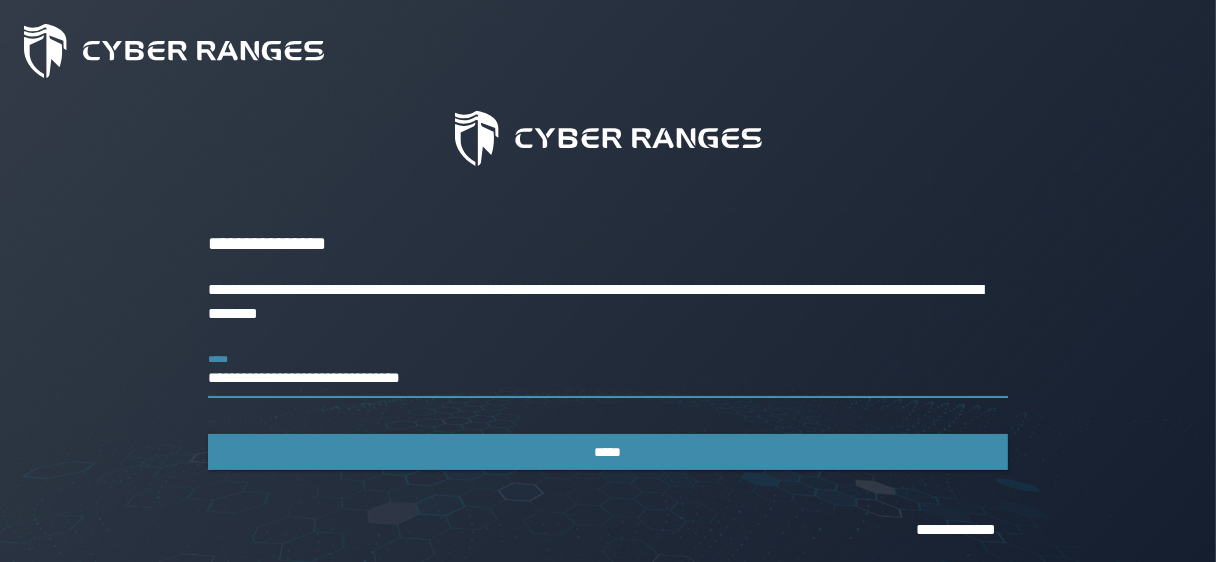 scroll, scrollTop: 115, scrollLeft: 0, axis: vertical 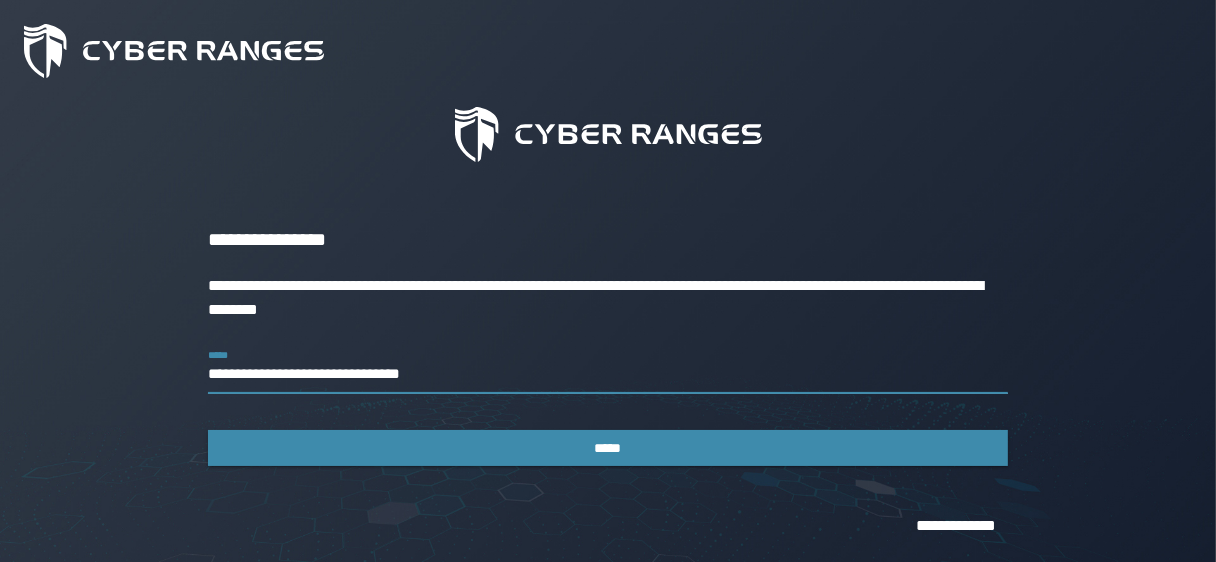 type on "**********" 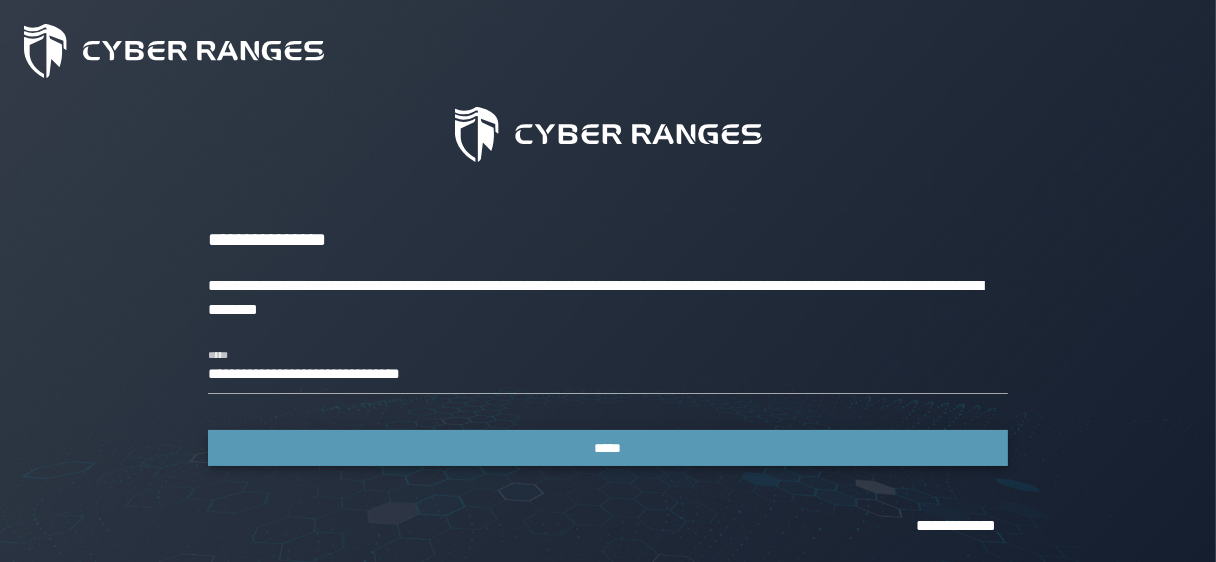 click on "*****" at bounding box center [608, 448] 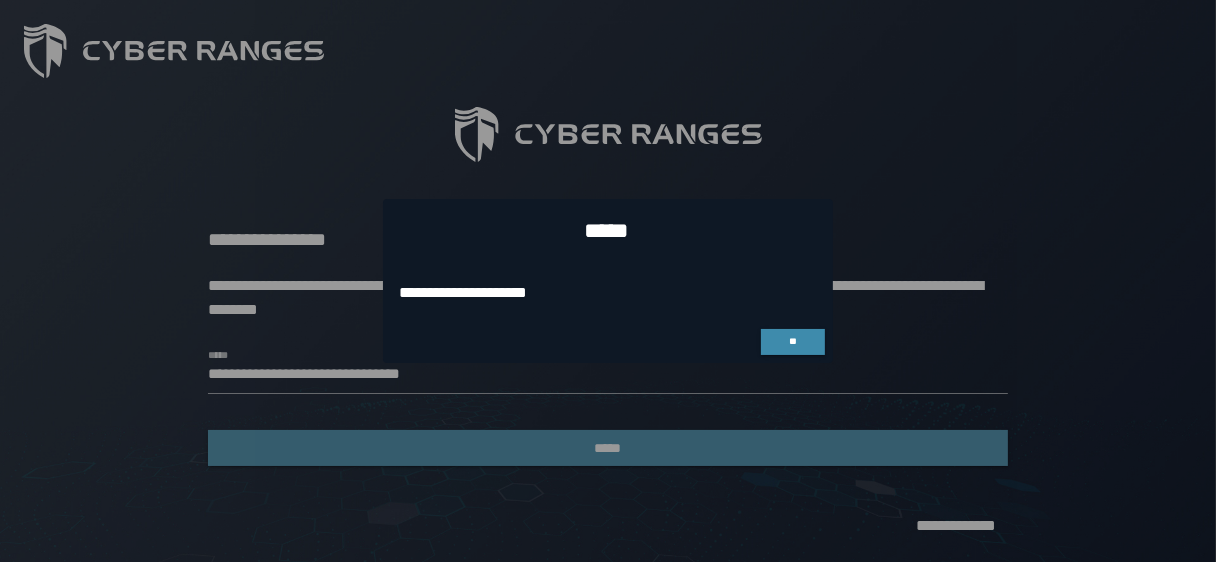 scroll, scrollTop: 0, scrollLeft: 0, axis: both 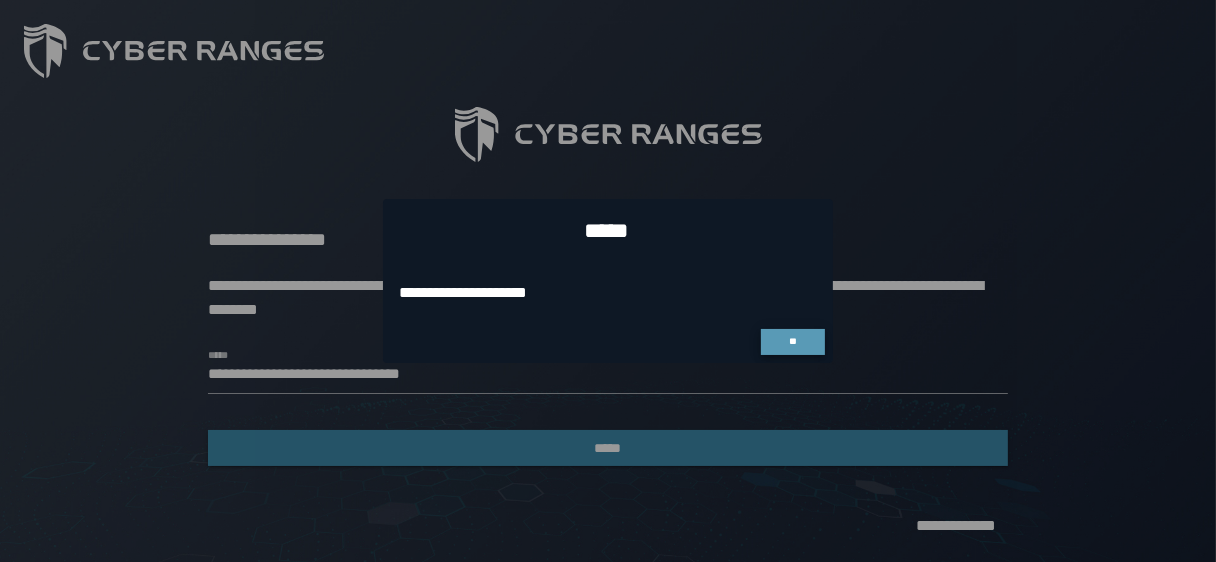 click on "**" at bounding box center (792, 341) 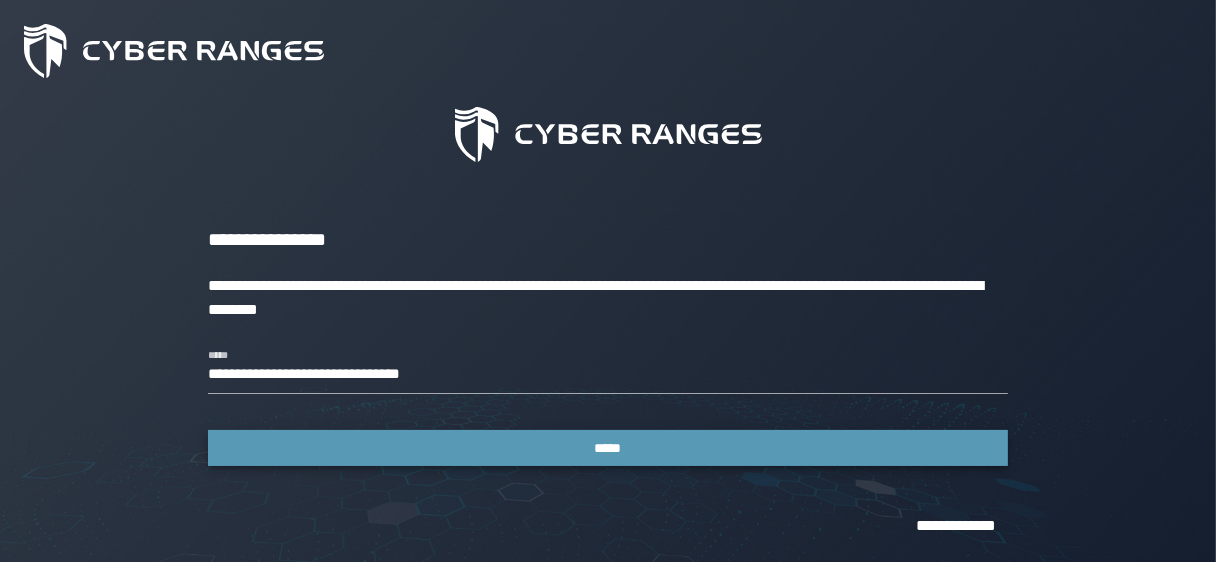 click on "*****" at bounding box center [608, 448] 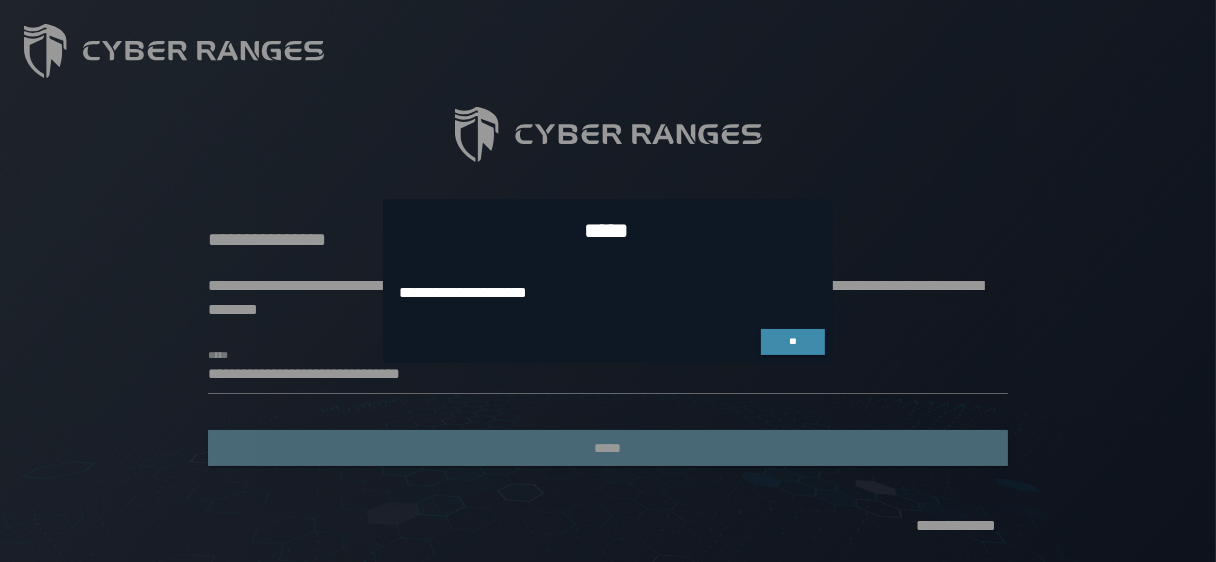 scroll, scrollTop: 0, scrollLeft: 0, axis: both 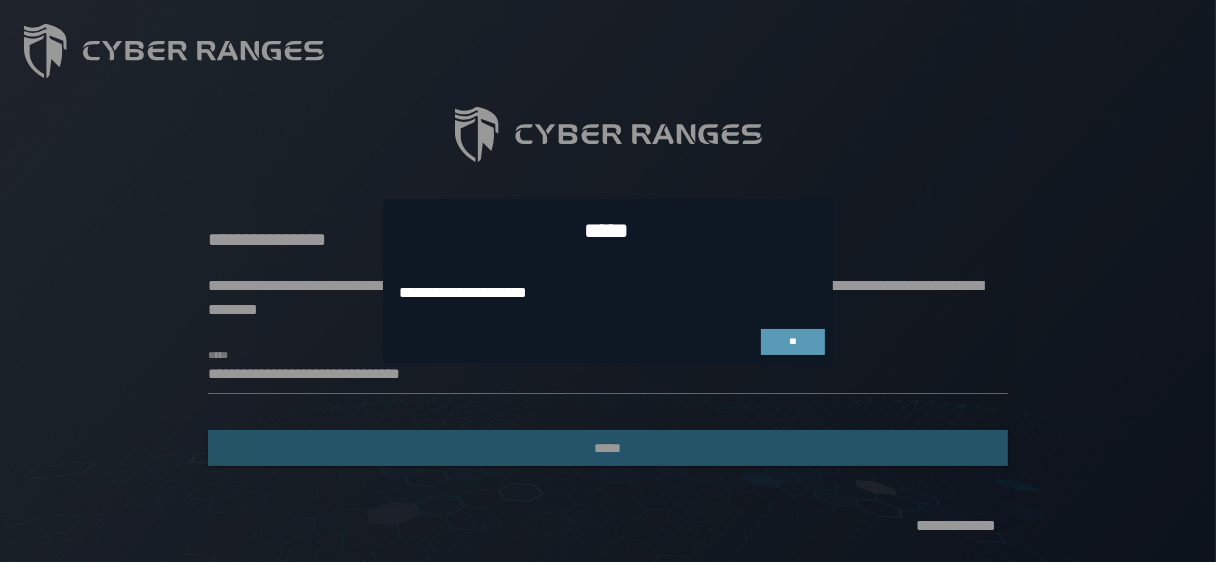 click on "**" at bounding box center [793, 342] 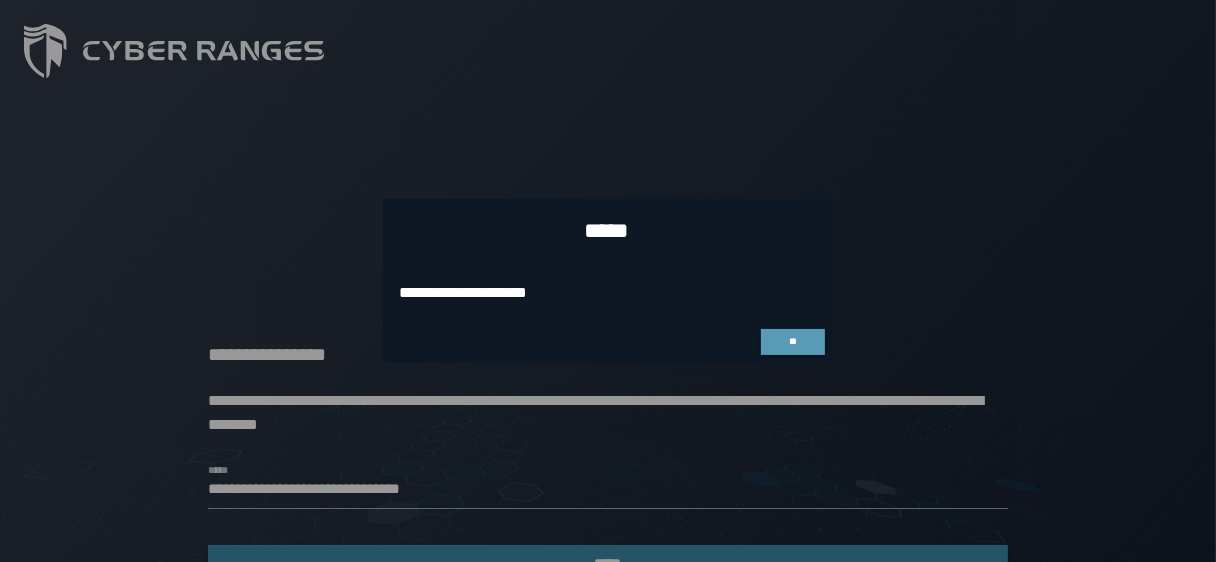 scroll, scrollTop: 115, scrollLeft: 0, axis: vertical 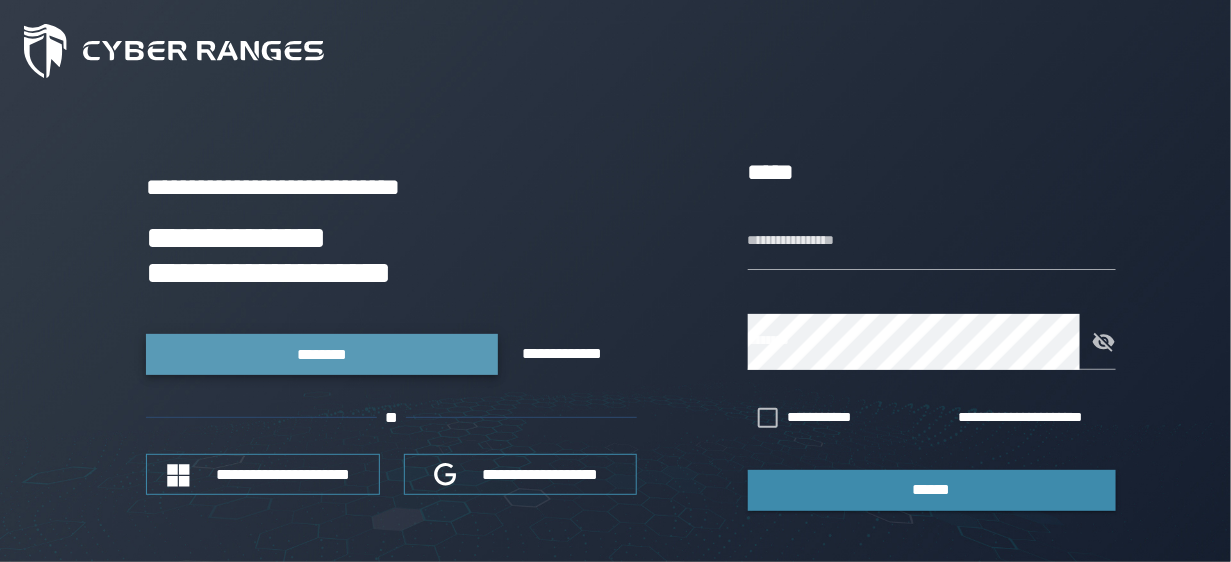 click on "********" at bounding box center (322, 354) 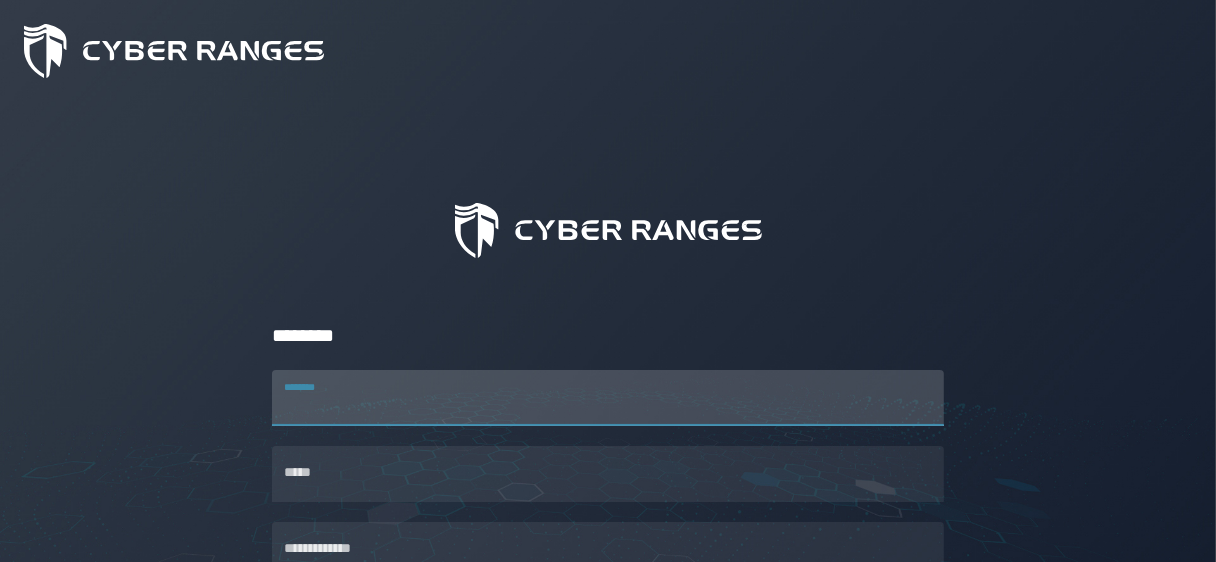 click on "********" at bounding box center (608, 398) 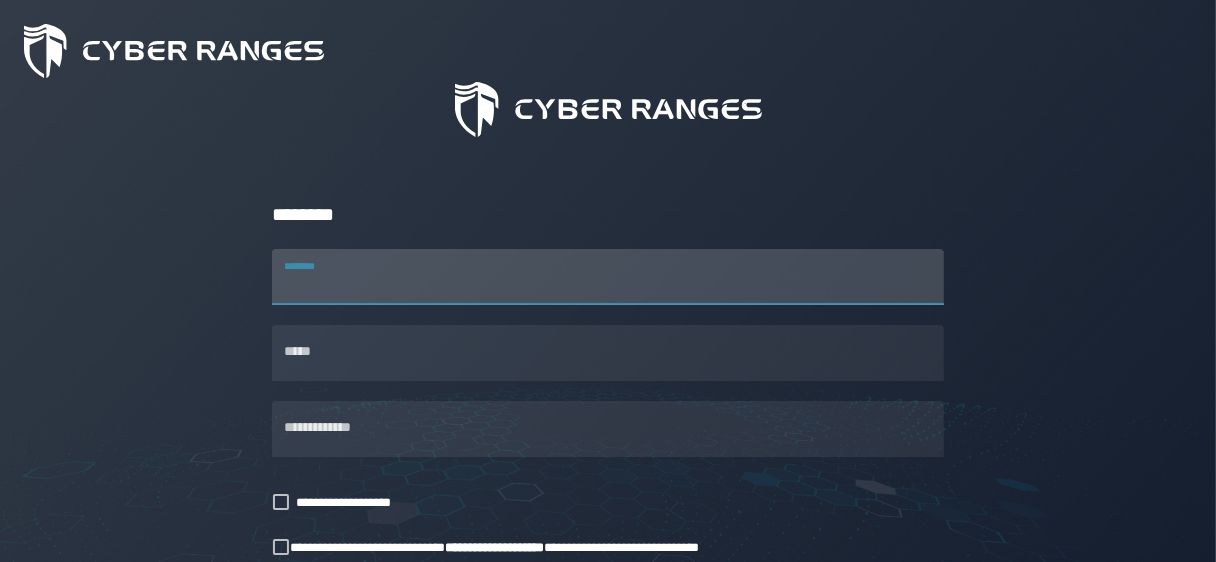 scroll, scrollTop: 112, scrollLeft: 0, axis: vertical 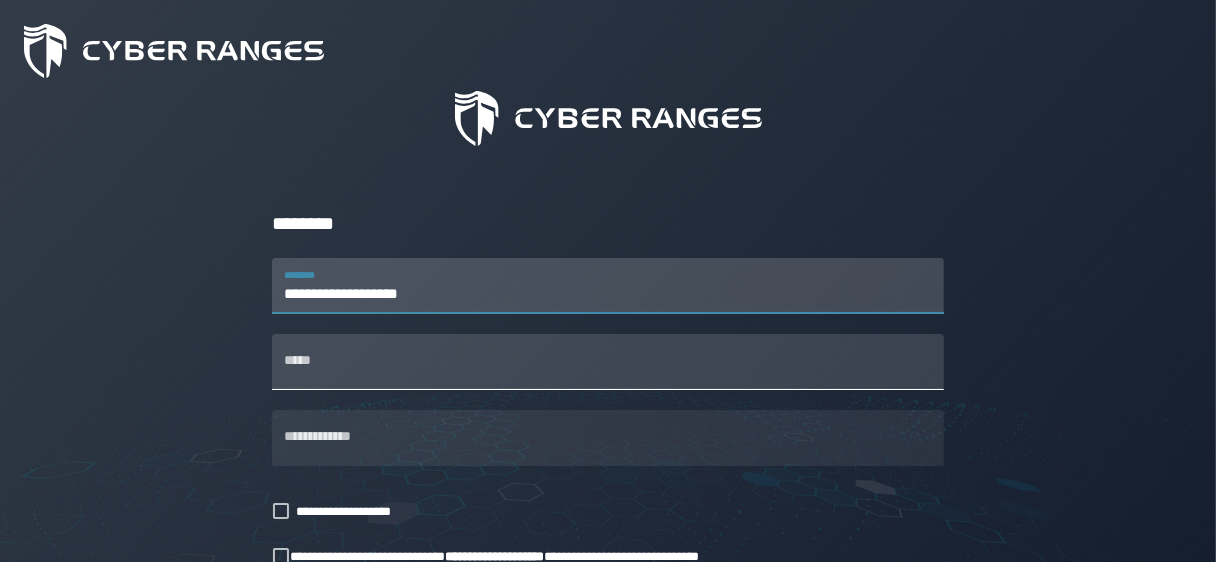 type on "**********" 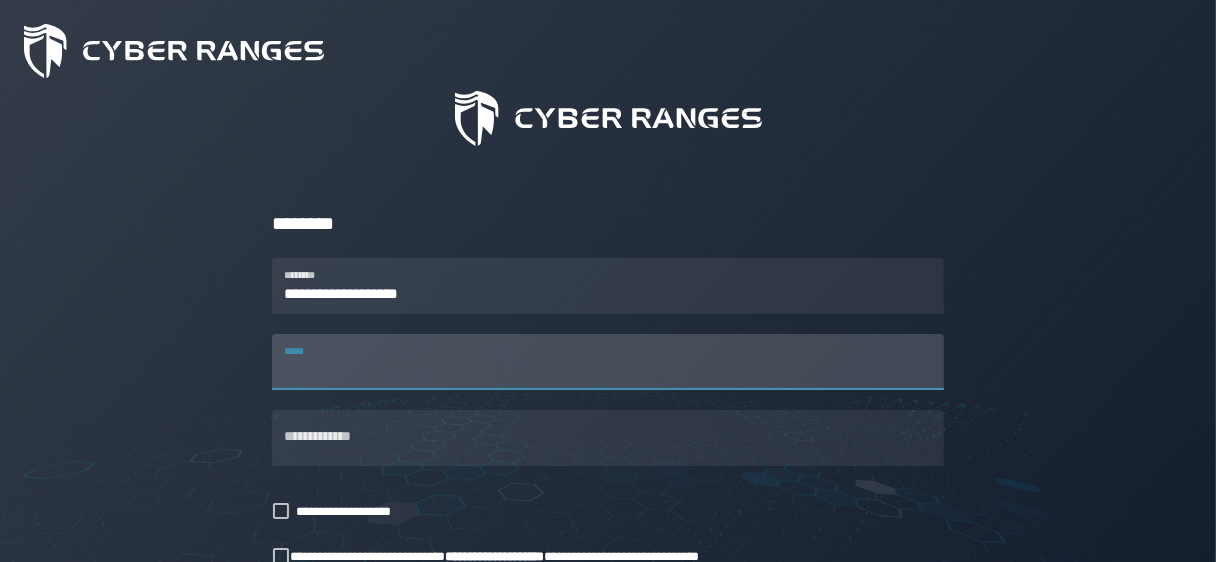click on "*****" at bounding box center (608, 362) 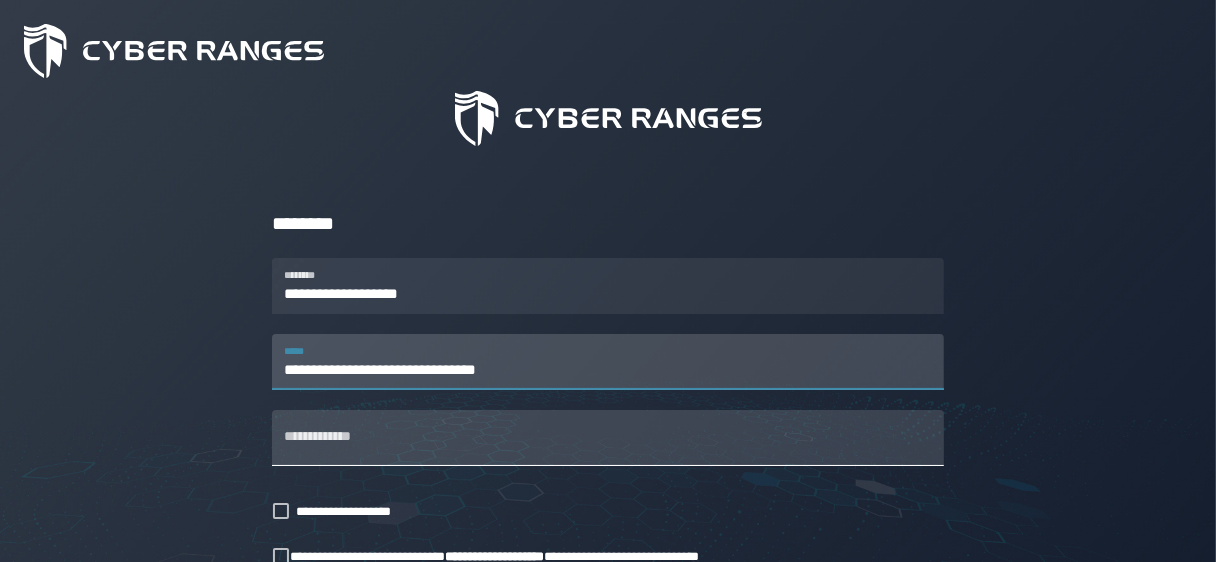 type on "**********" 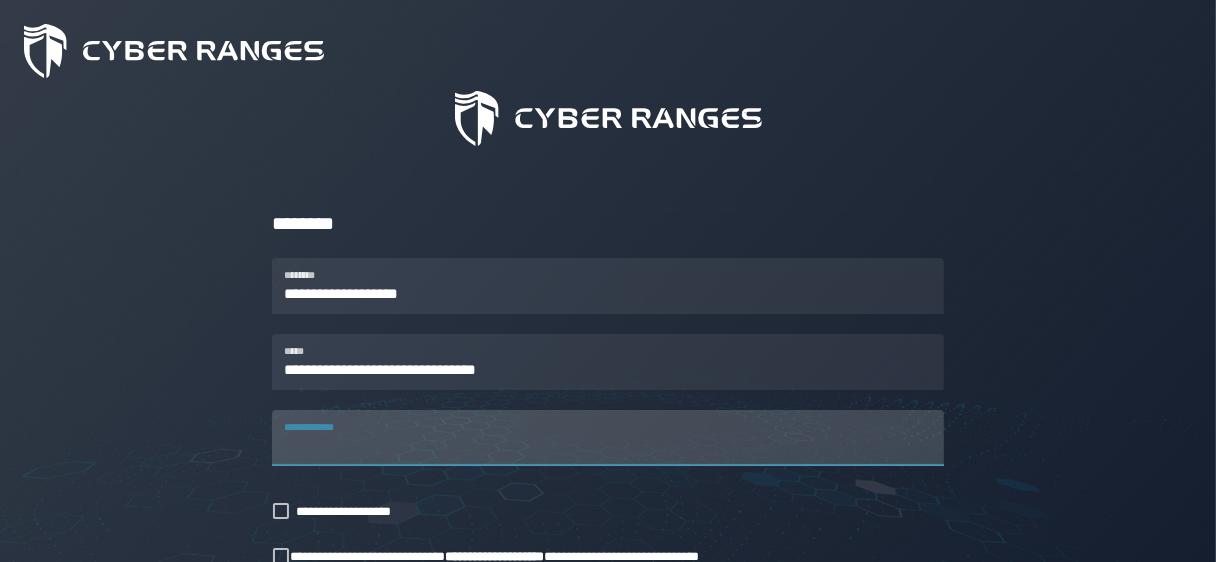 click on "**********" at bounding box center (608, 438) 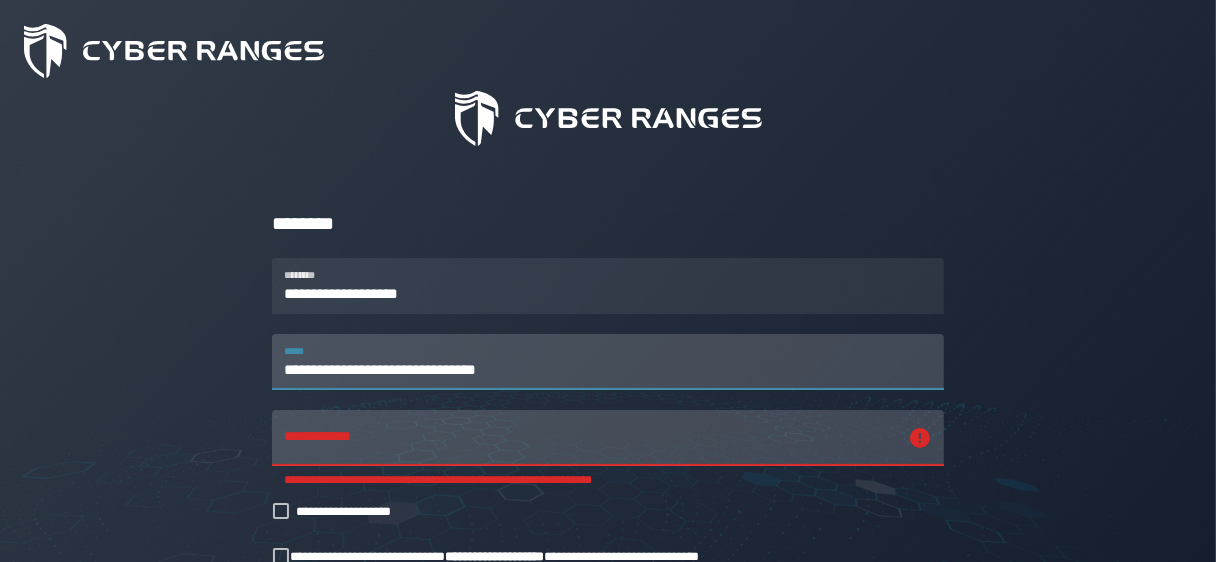 drag, startPoint x: 561, startPoint y: 385, endPoint x: 263, endPoint y: 396, distance: 298.20294 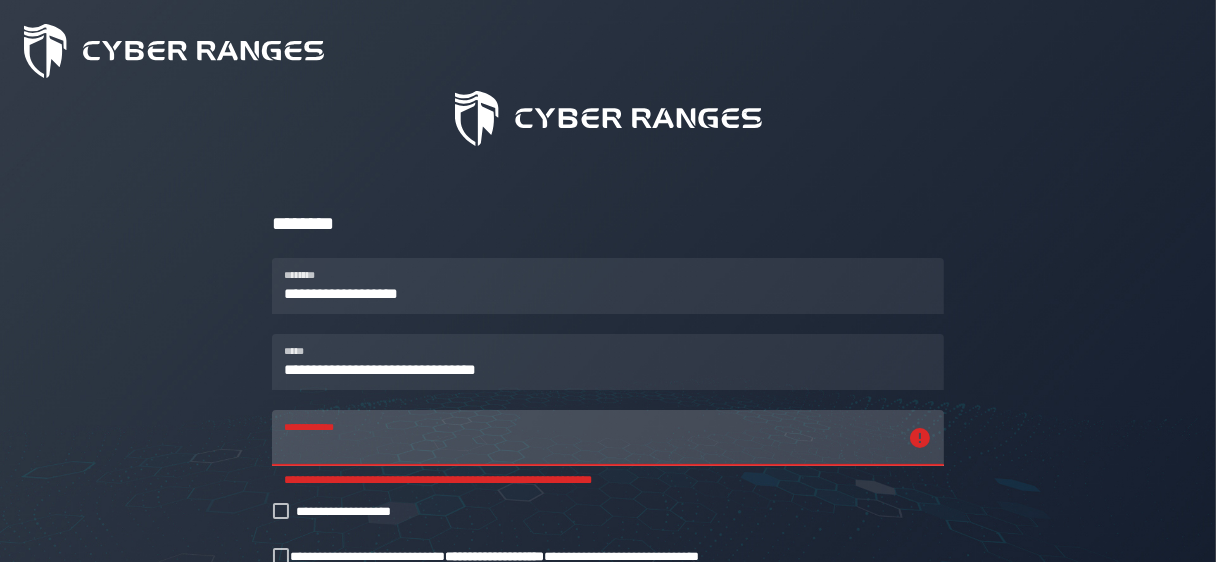 click on "[FIRST] [LAST]" at bounding box center (590, 438) 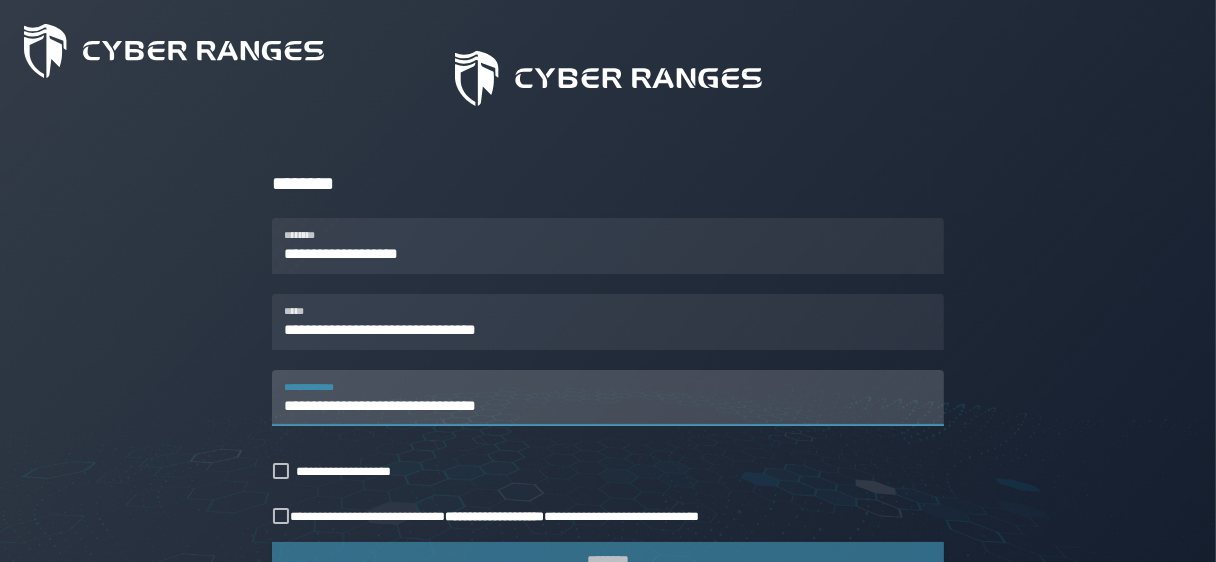 scroll, scrollTop: 161, scrollLeft: 0, axis: vertical 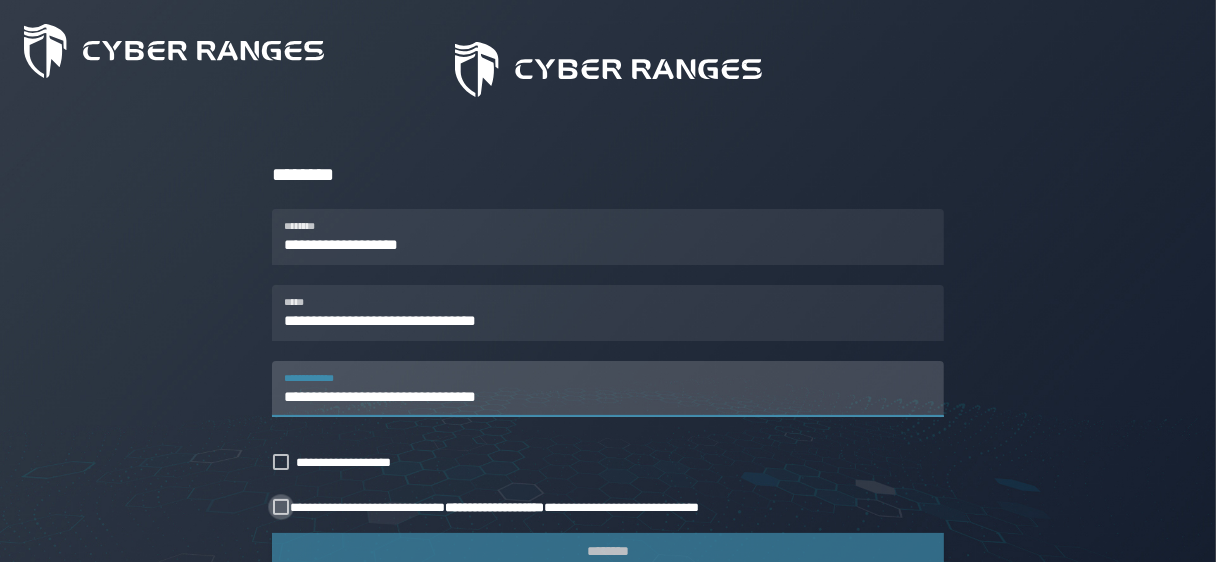 type on "**********" 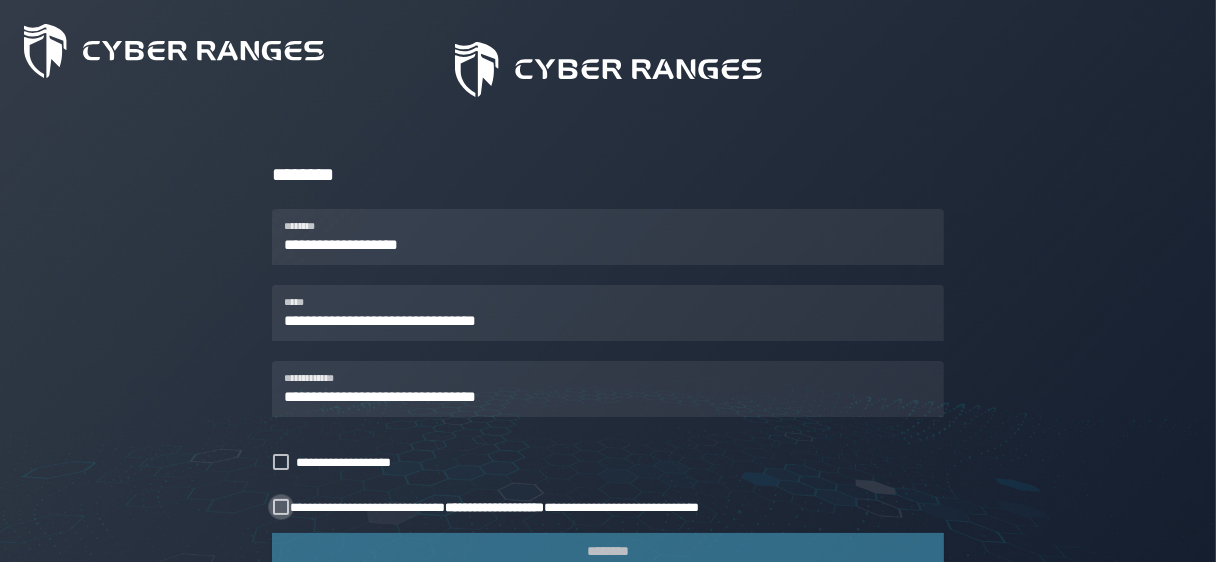 click 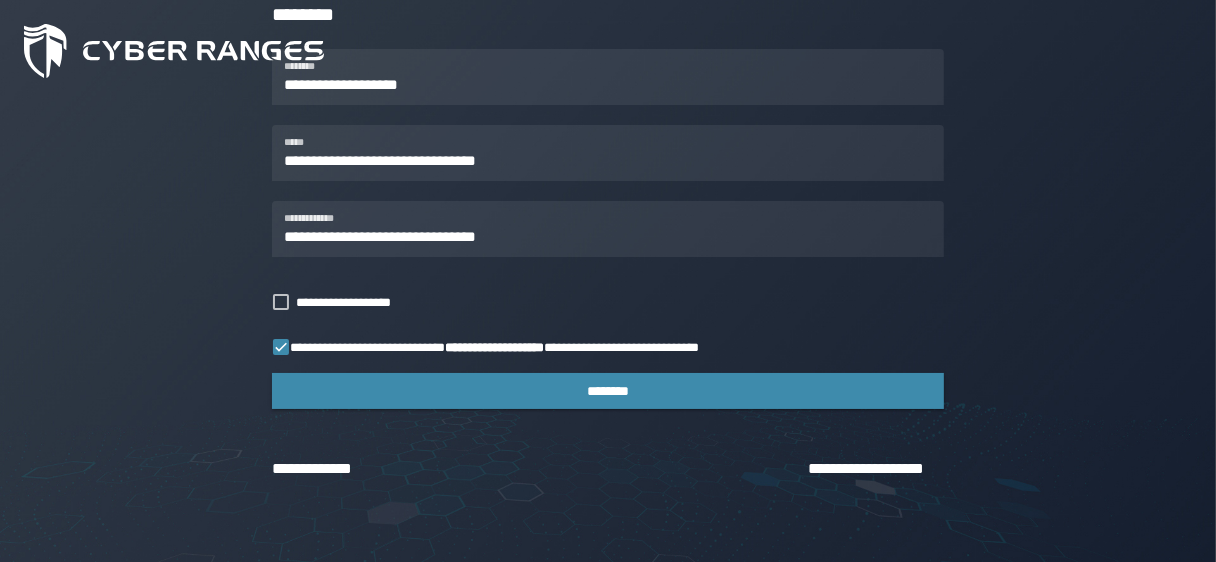 scroll, scrollTop: 341, scrollLeft: 0, axis: vertical 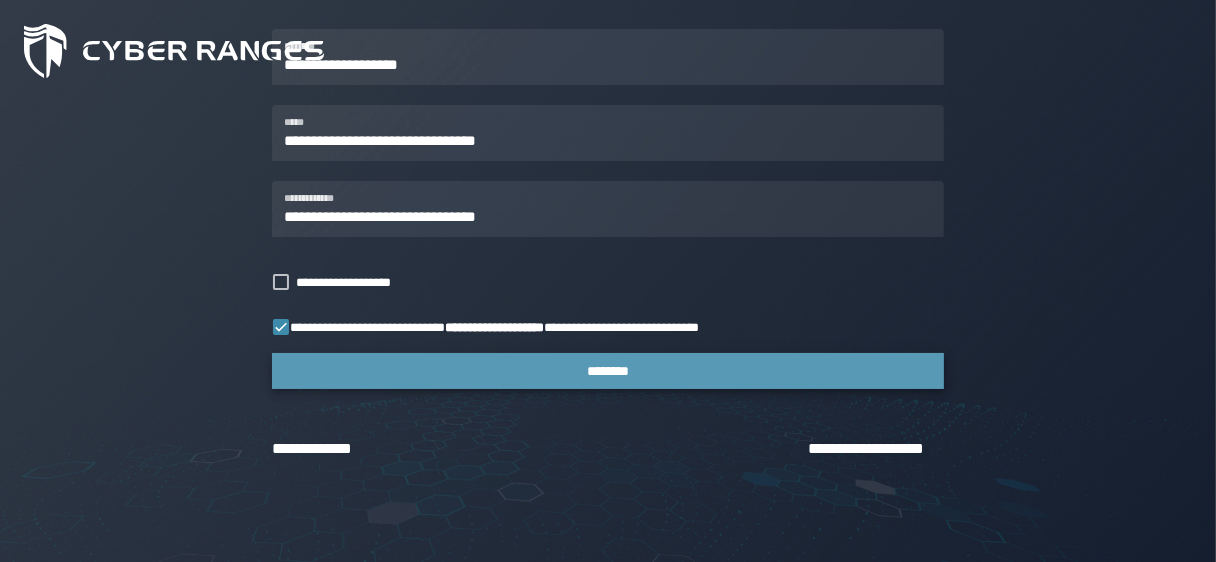 click on "********" at bounding box center [608, 371] 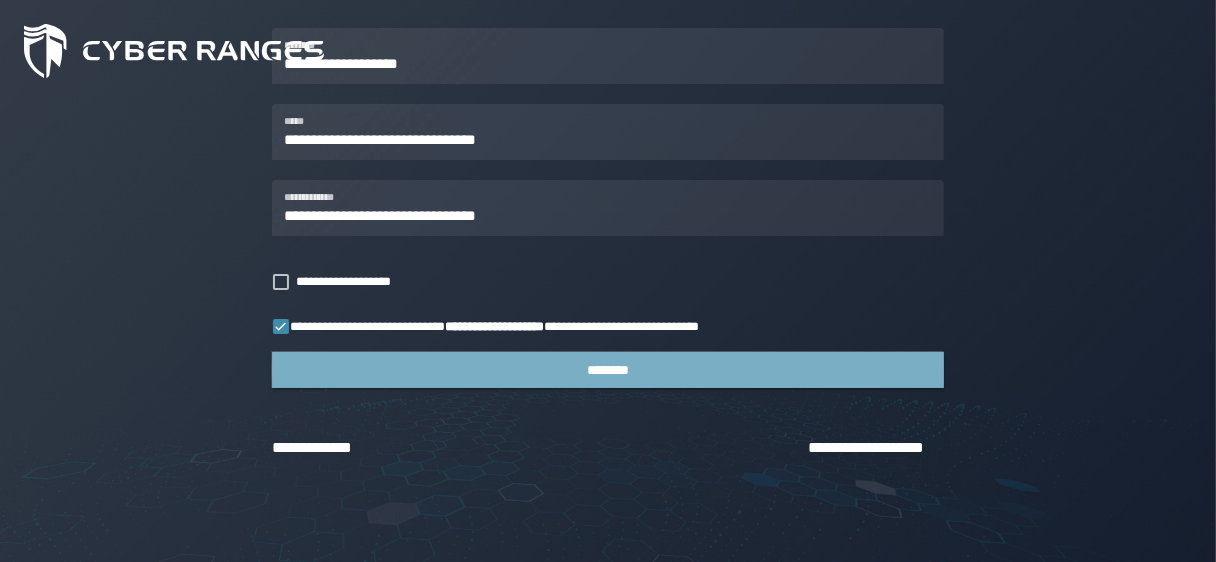 scroll, scrollTop: 0, scrollLeft: 0, axis: both 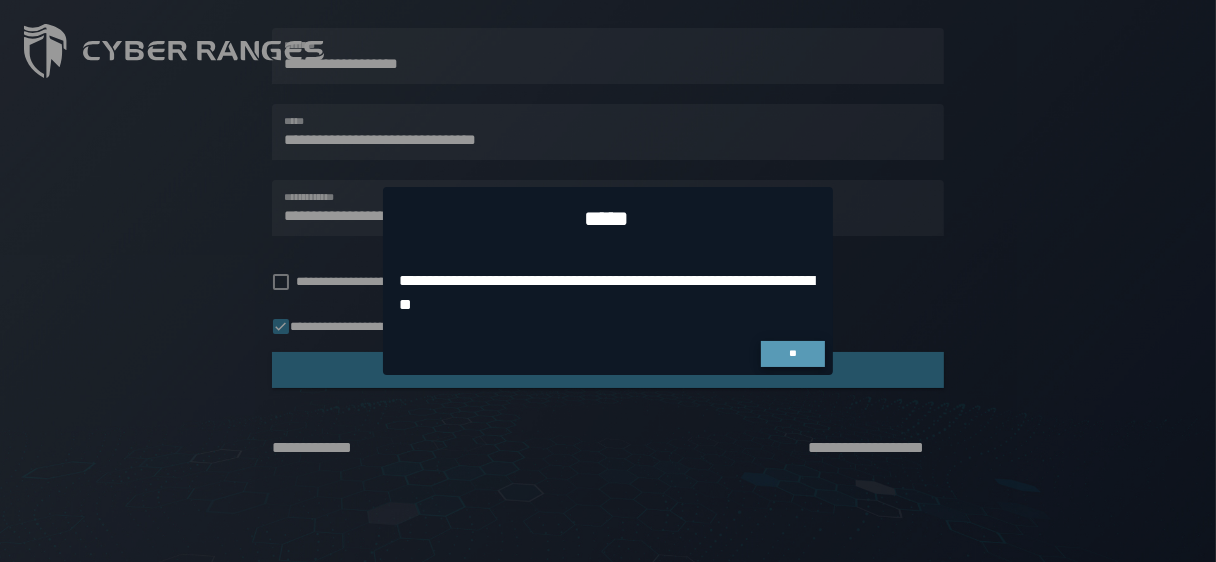 click on "**" at bounding box center [793, 354] 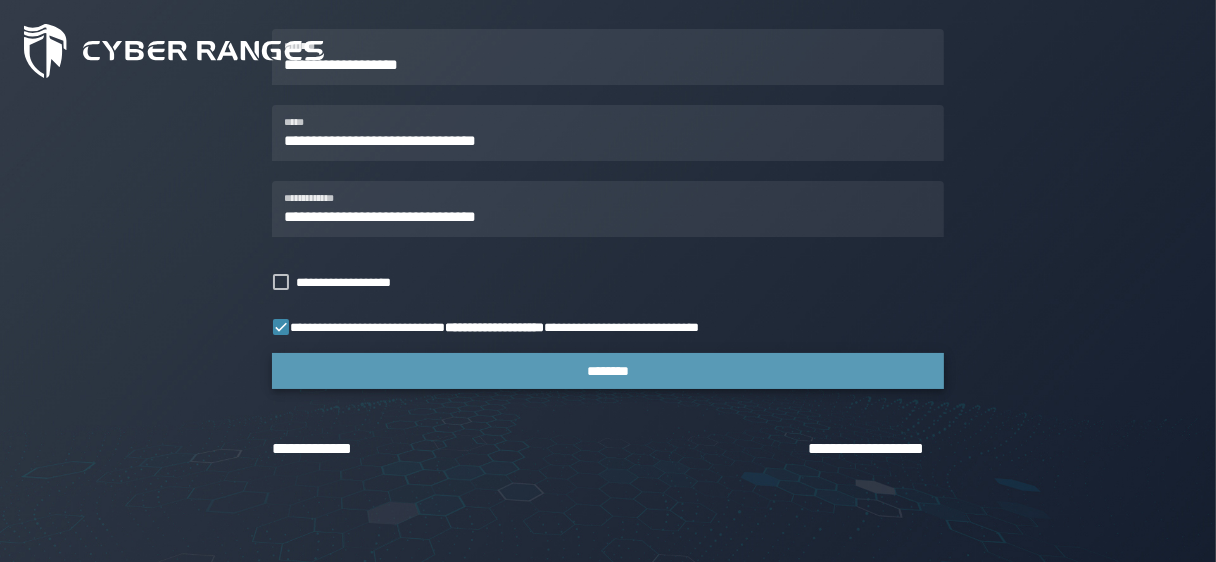 click on "********" at bounding box center (608, 371) 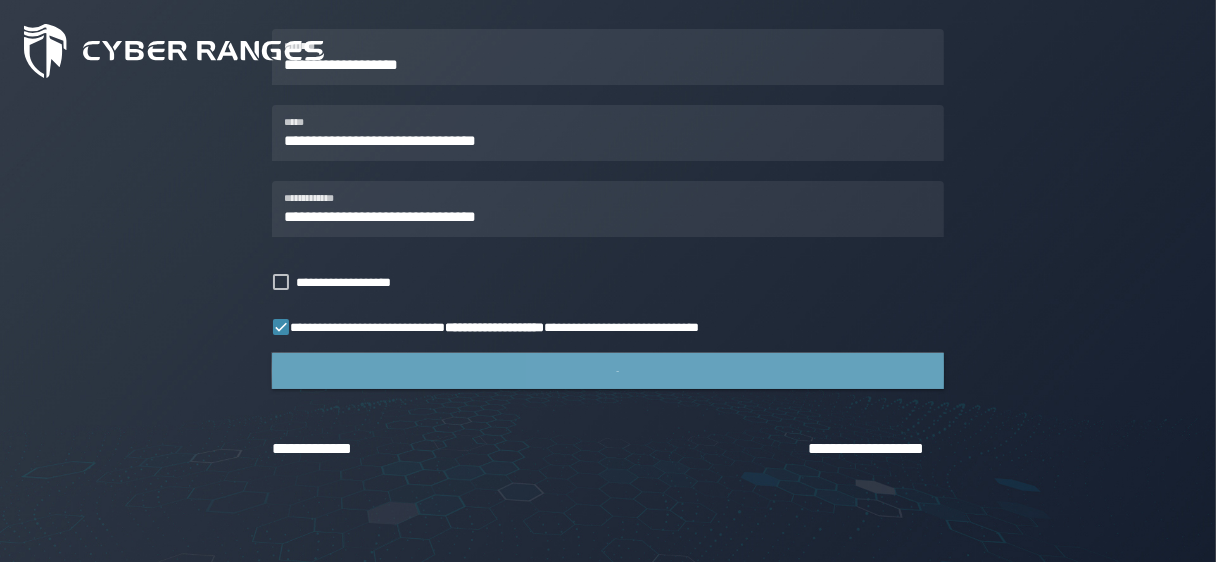 scroll, scrollTop: 0, scrollLeft: 0, axis: both 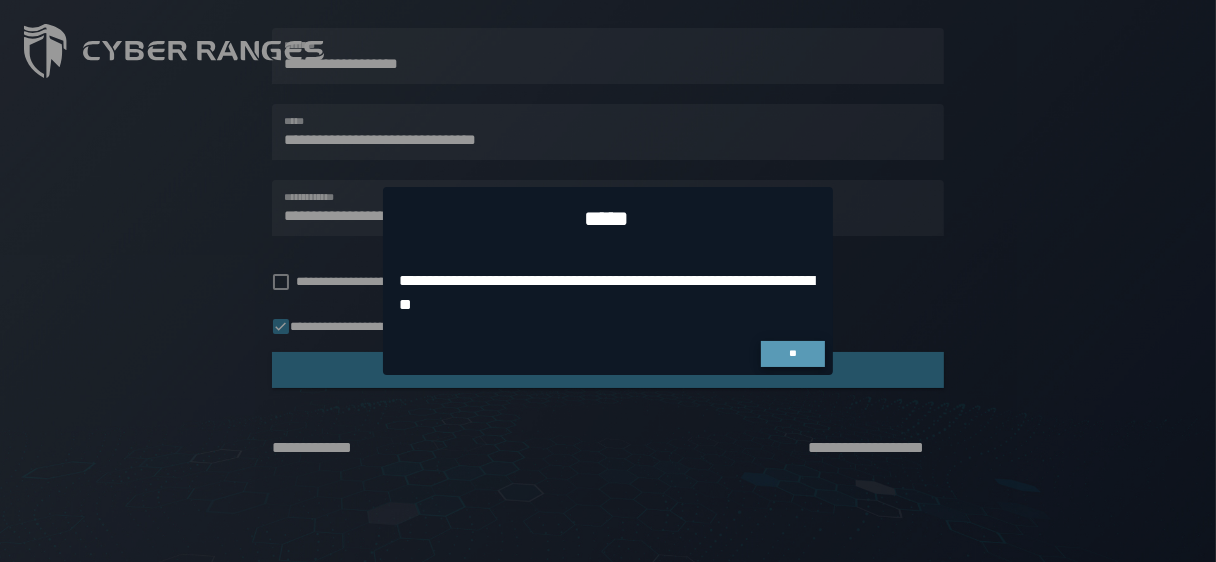 click on "**" at bounding box center (793, 354) 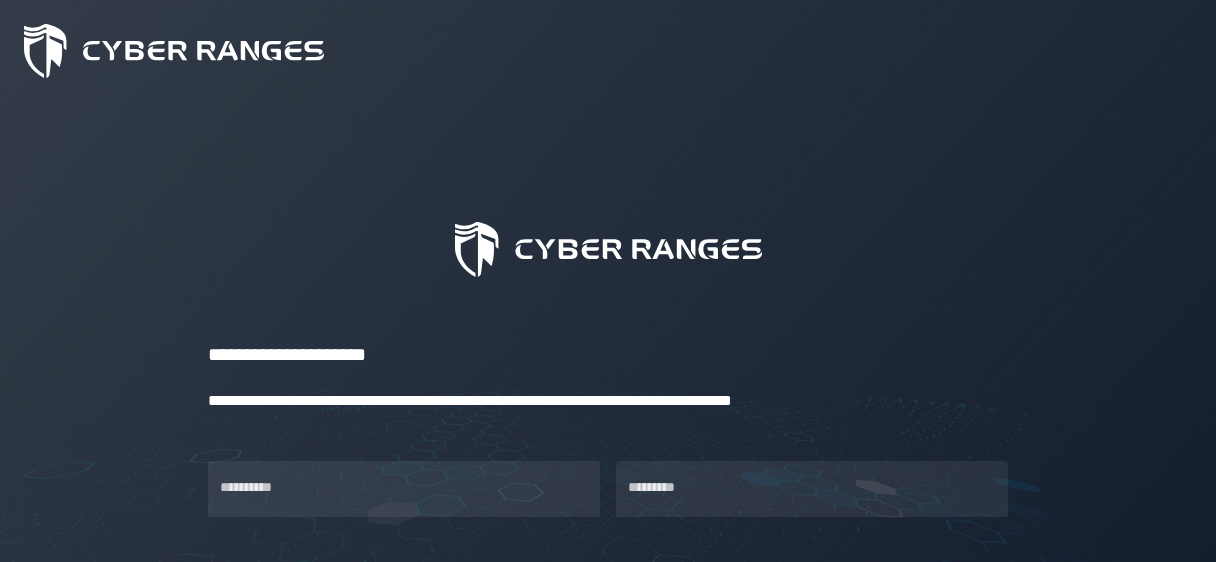 scroll, scrollTop: 0, scrollLeft: 0, axis: both 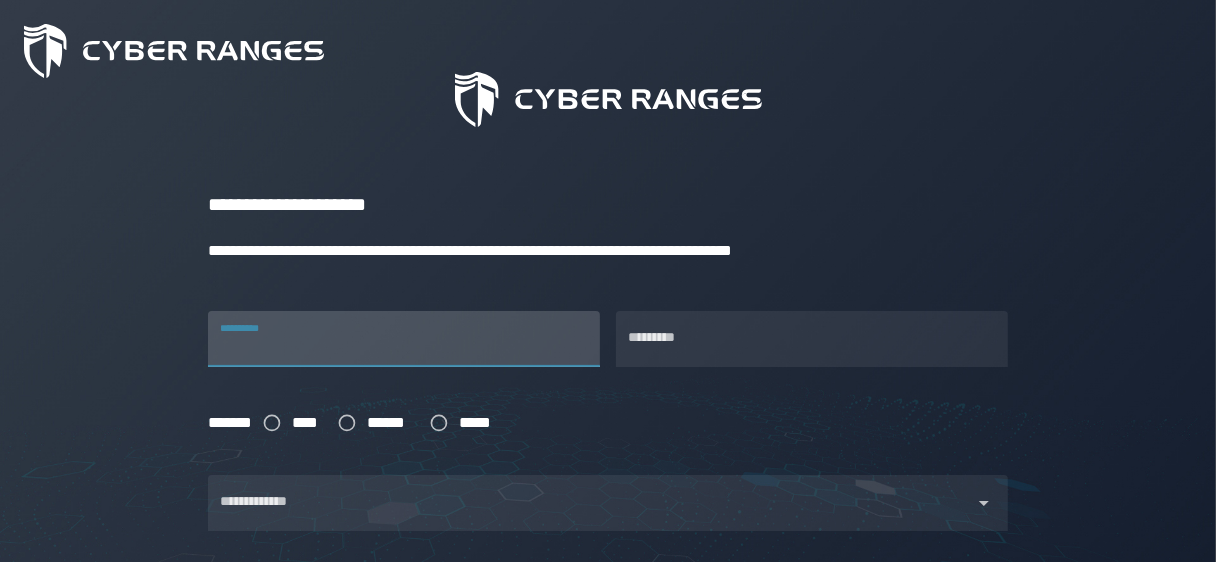 click on "**********" at bounding box center [404, 339] 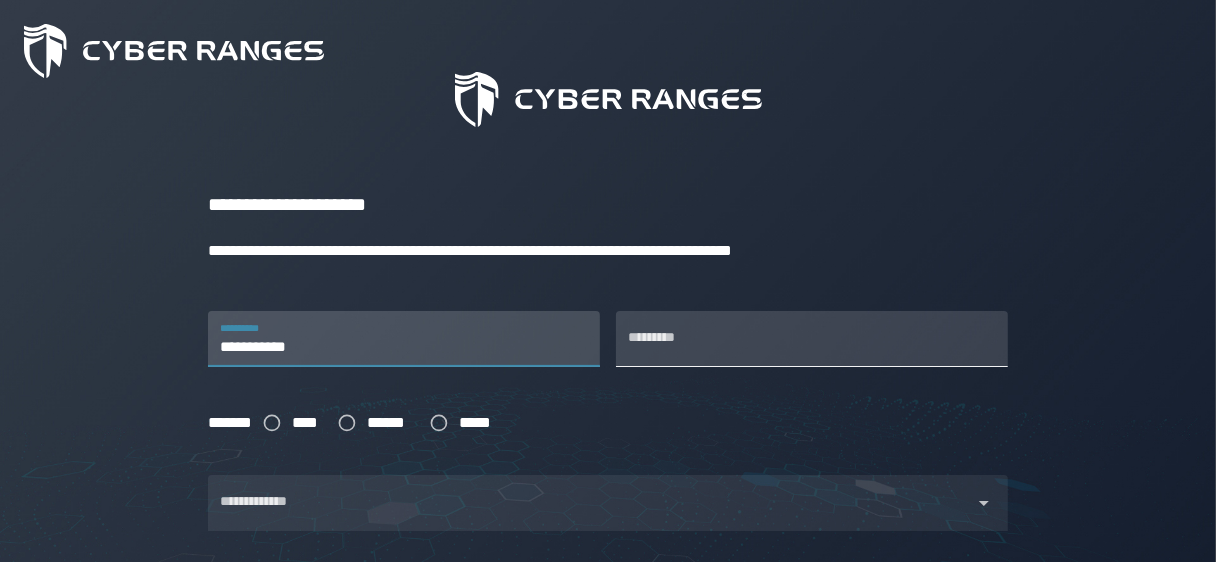 type on "**********" 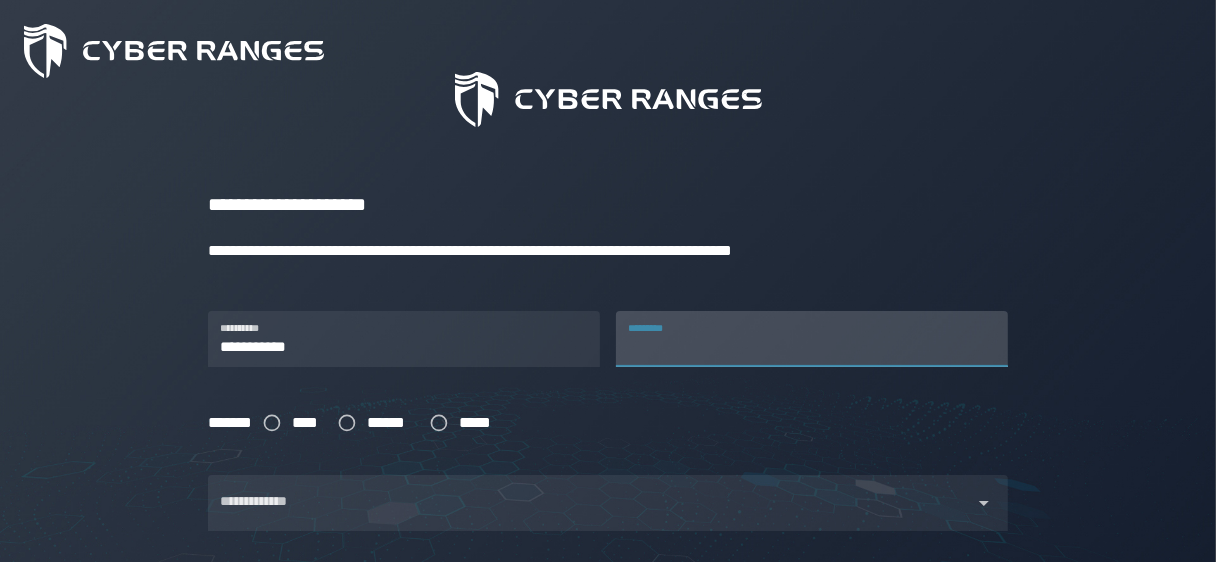 click on "*********" at bounding box center [812, 339] 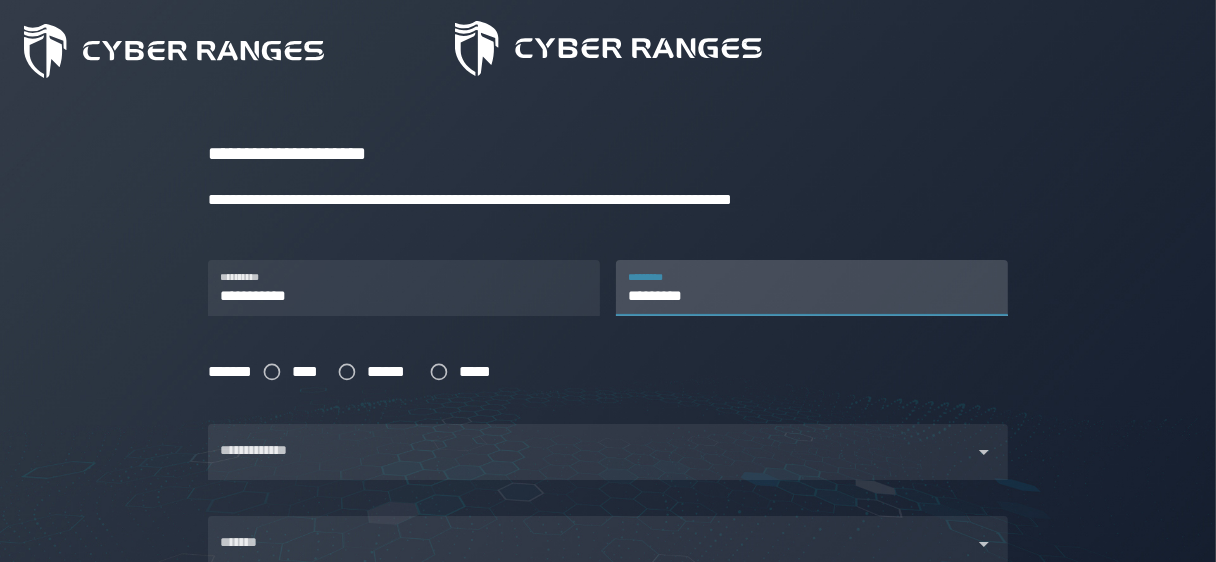 scroll, scrollTop: 212, scrollLeft: 0, axis: vertical 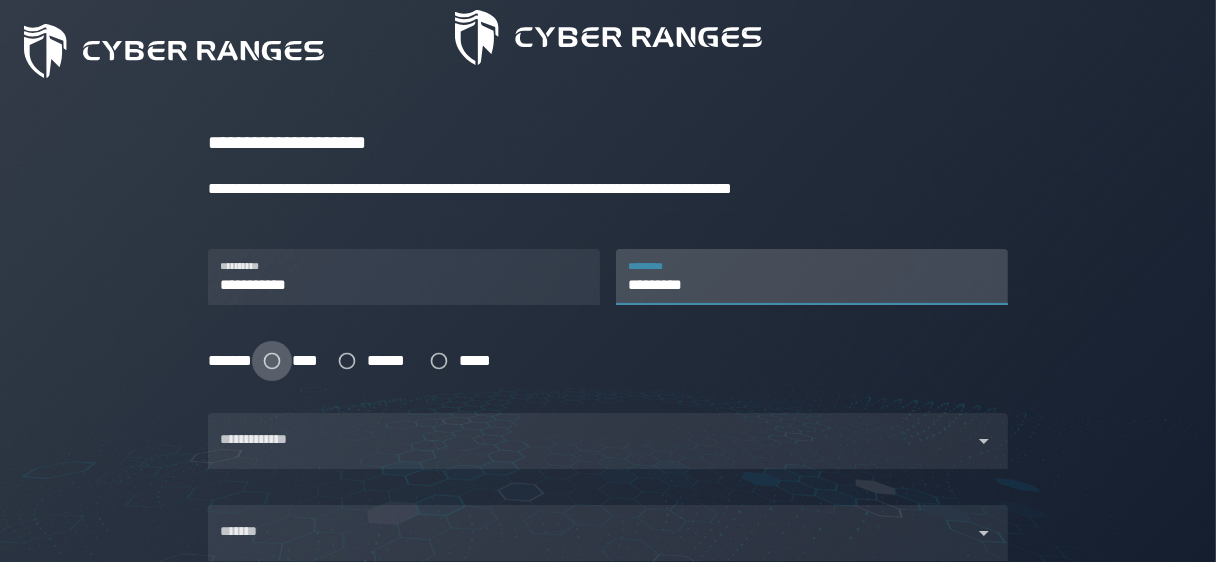 type on "*********" 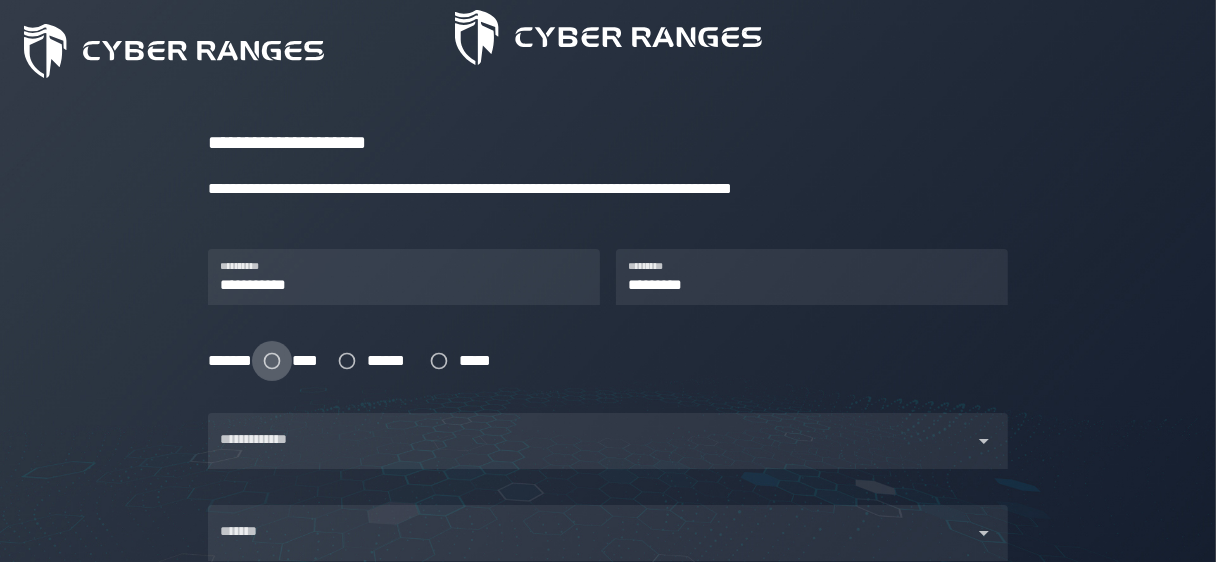 click at bounding box center [272, 361] 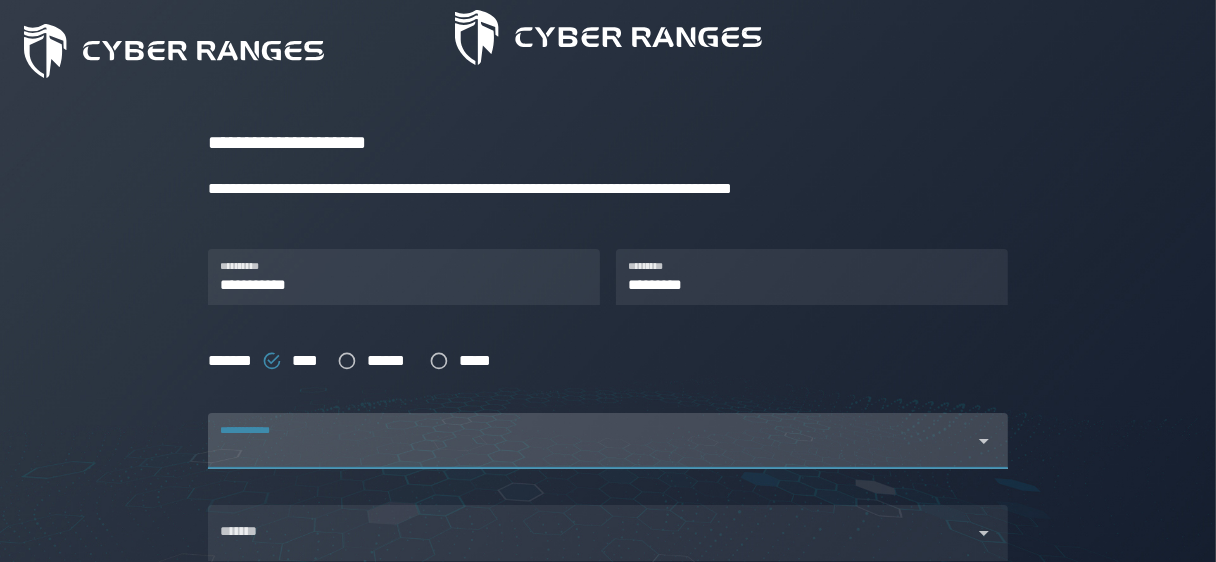 click at bounding box center (590, 453) 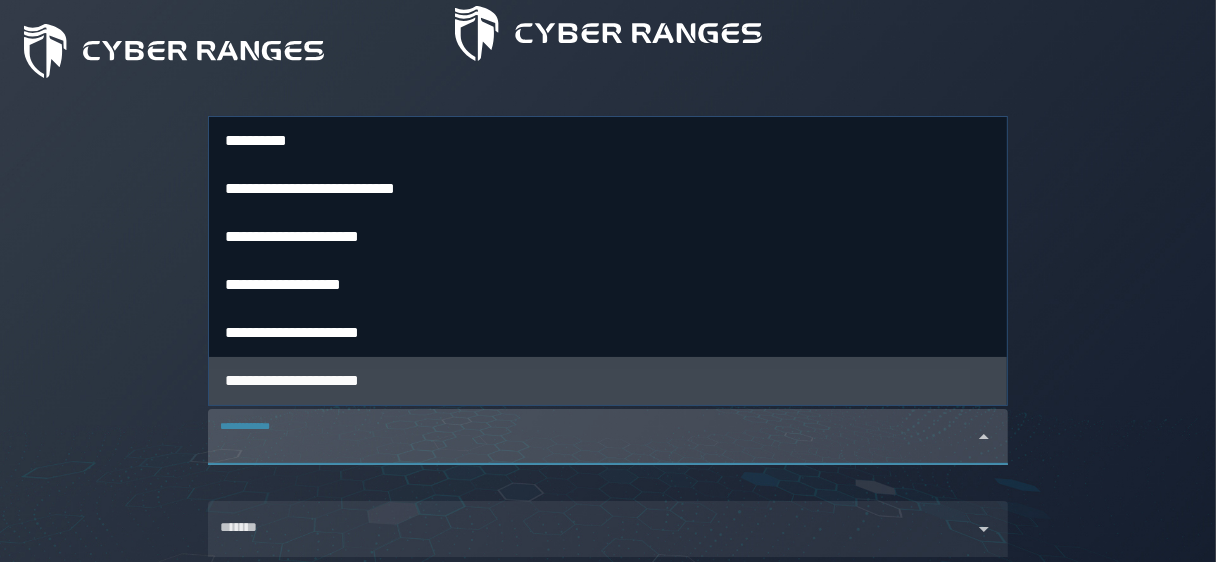 scroll, scrollTop: 210, scrollLeft: 0, axis: vertical 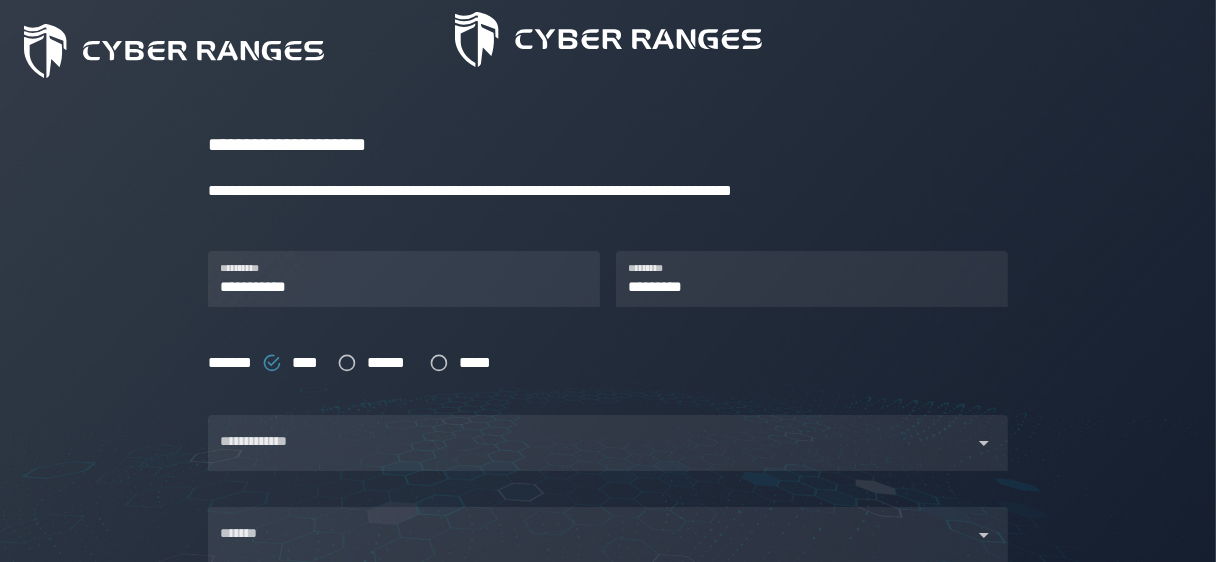 click on "**********" 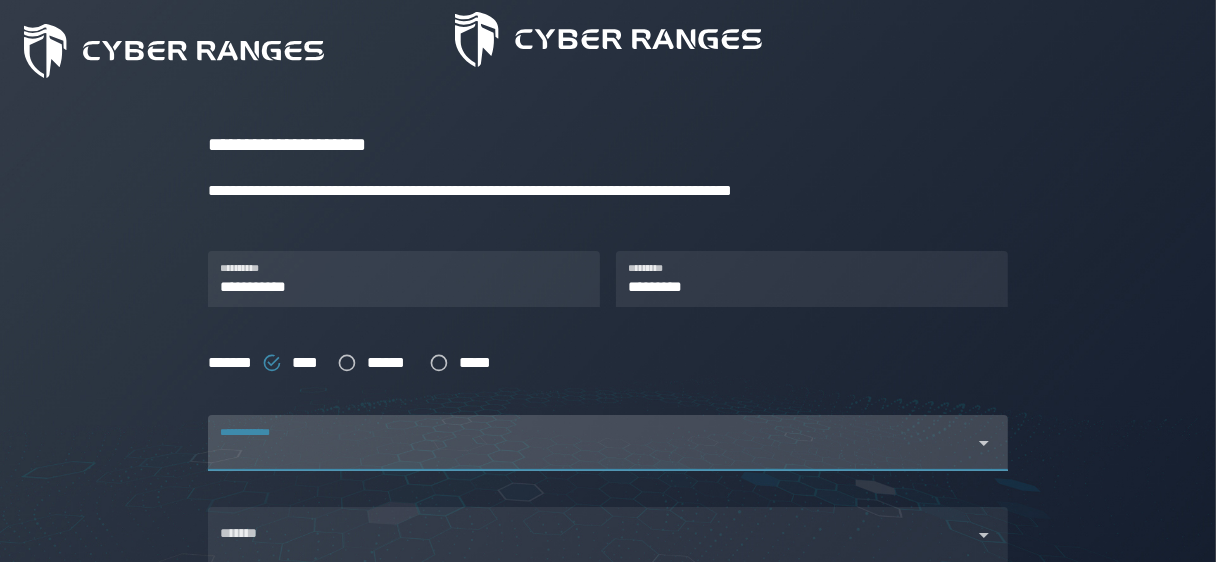 click at bounding box center (590, 455) 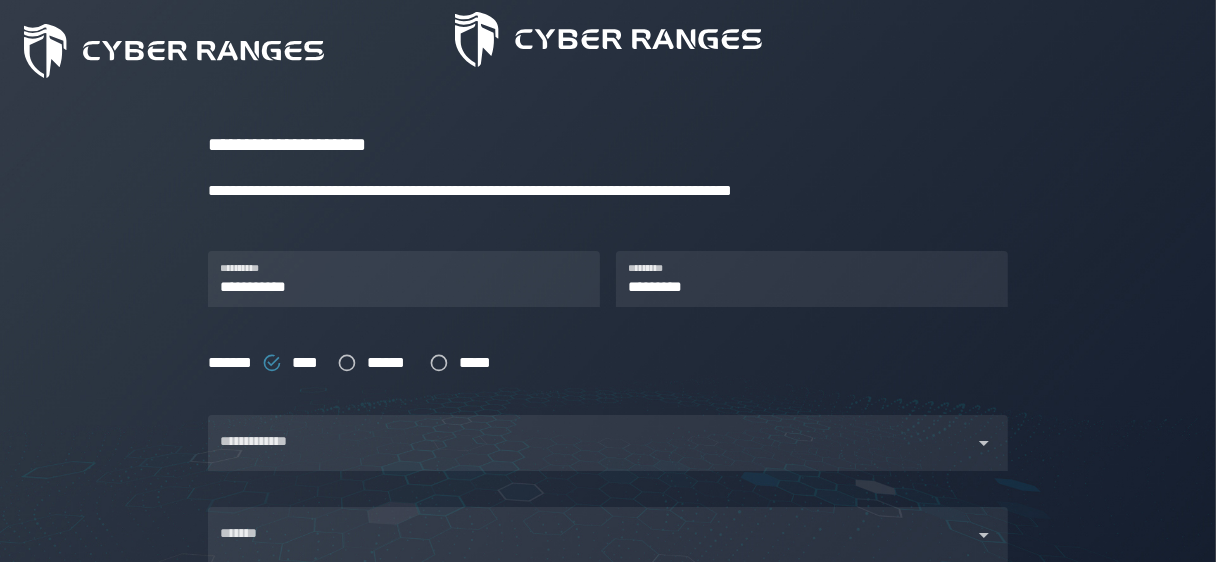 click on "**********" 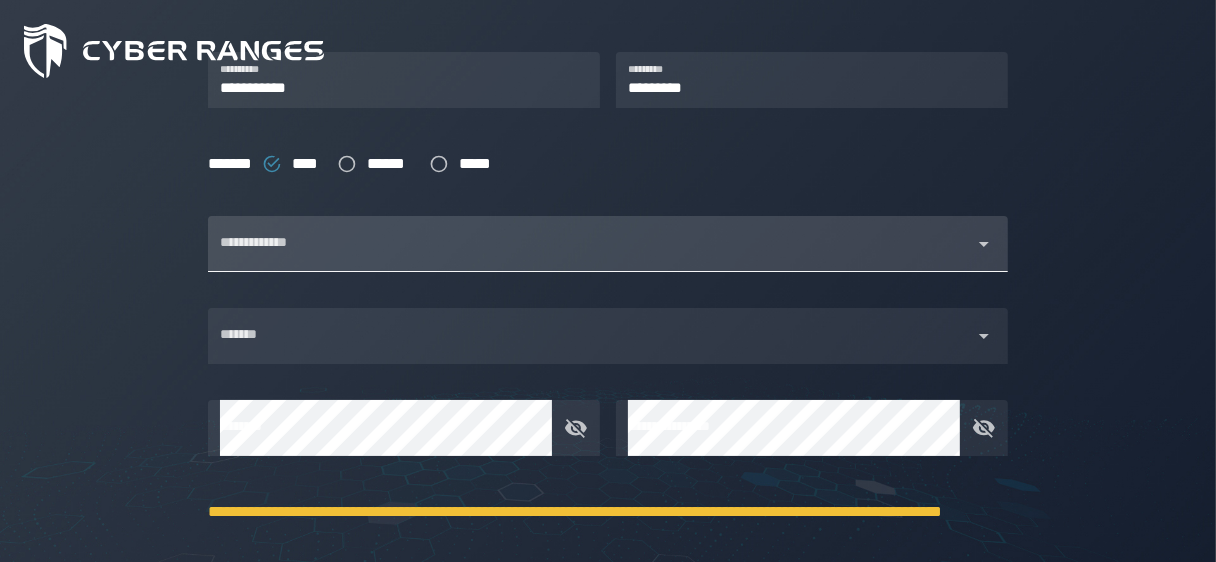 scroll, scrollTop: 411, scrollLeft: 0, axis: vertical 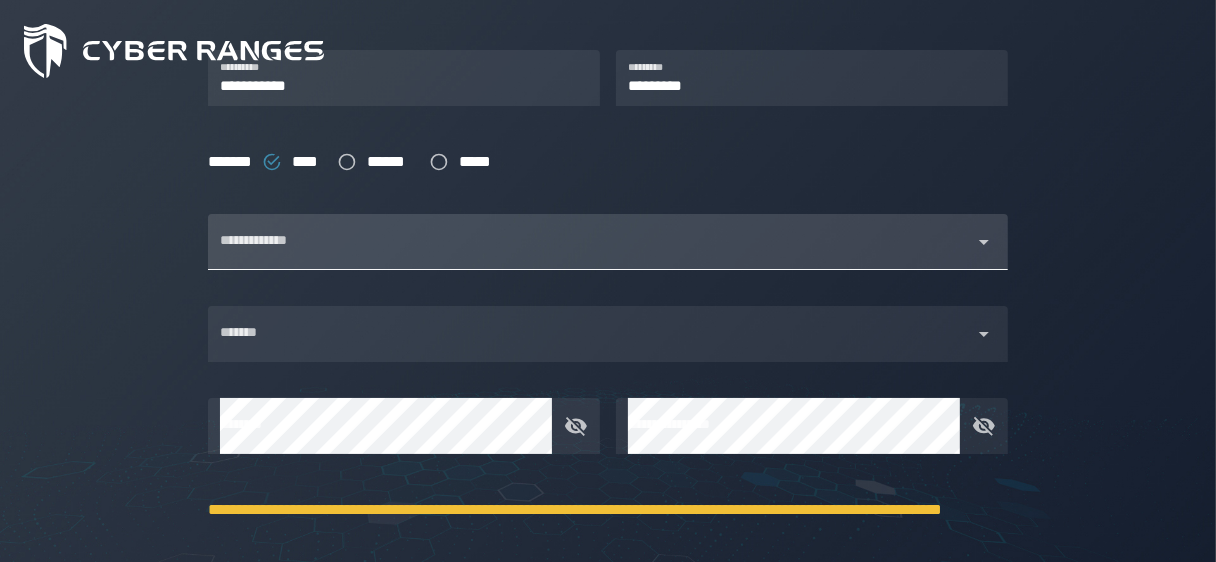 click at bounding box center (590, 254) 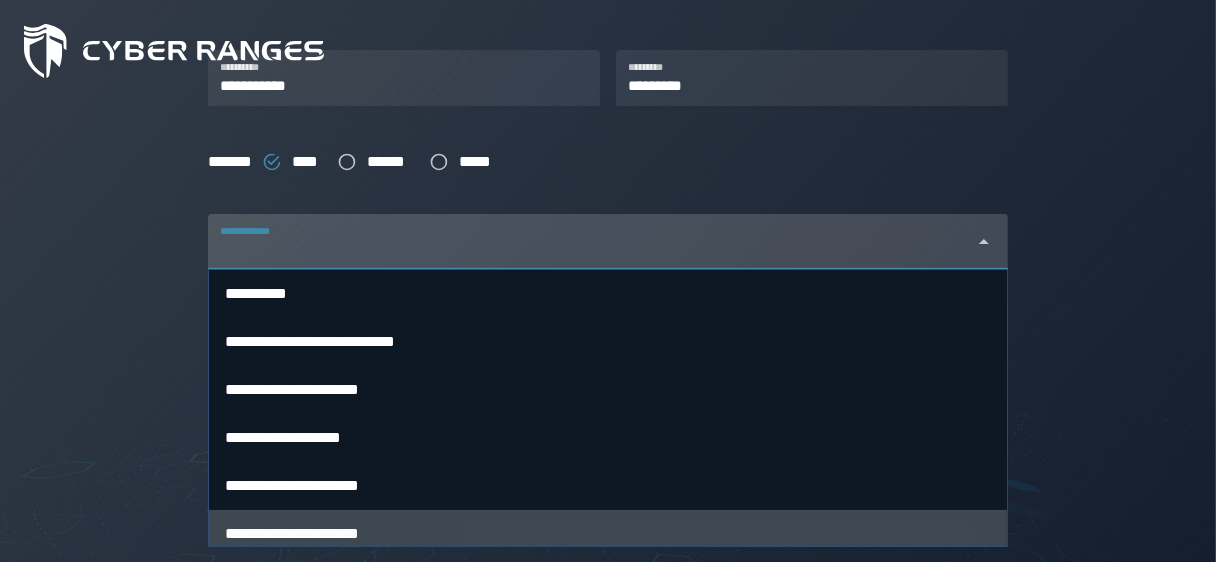 click on "**********" at bounding box center (608, 534) 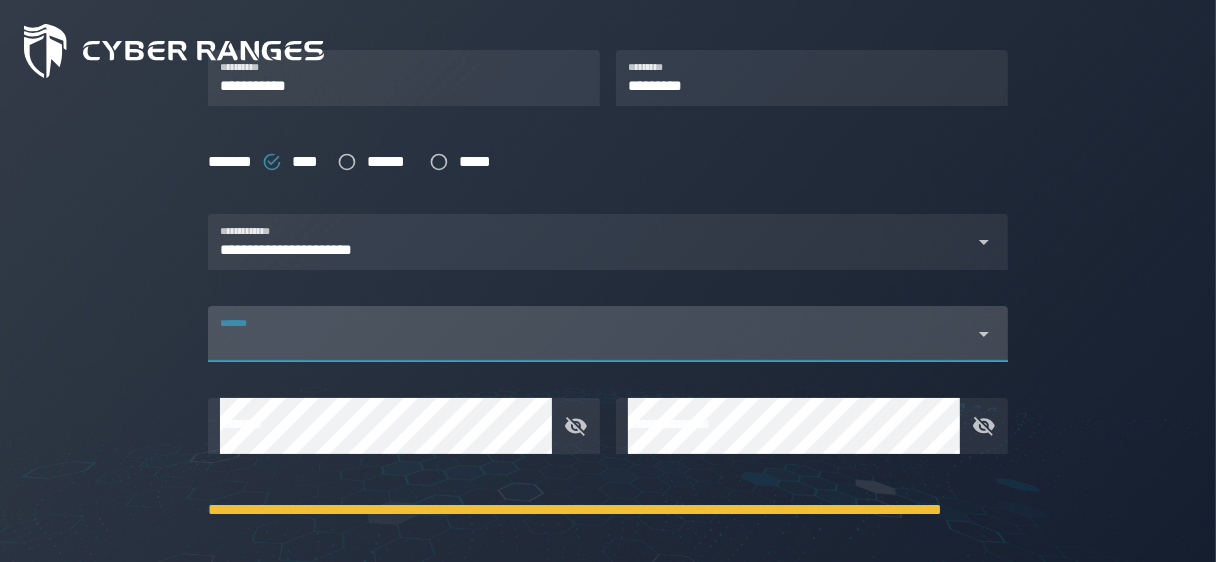 click on "*******" at bounding box center (590, 342) 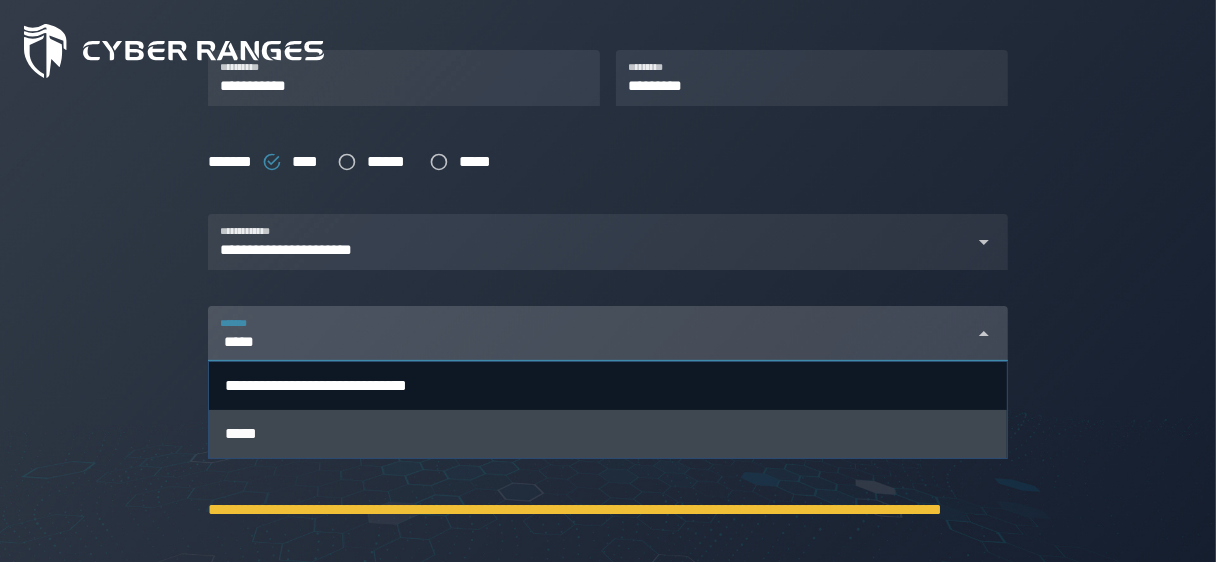 type on "*****" 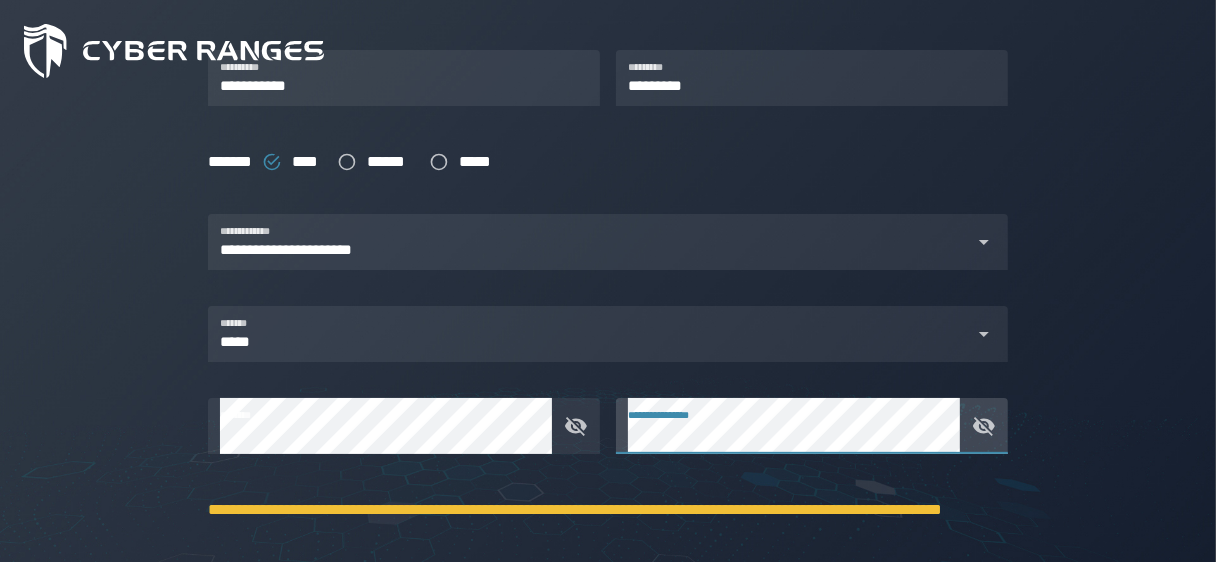 scroll, scrollTop: 574, scrollLeft: 0, axis: vertical 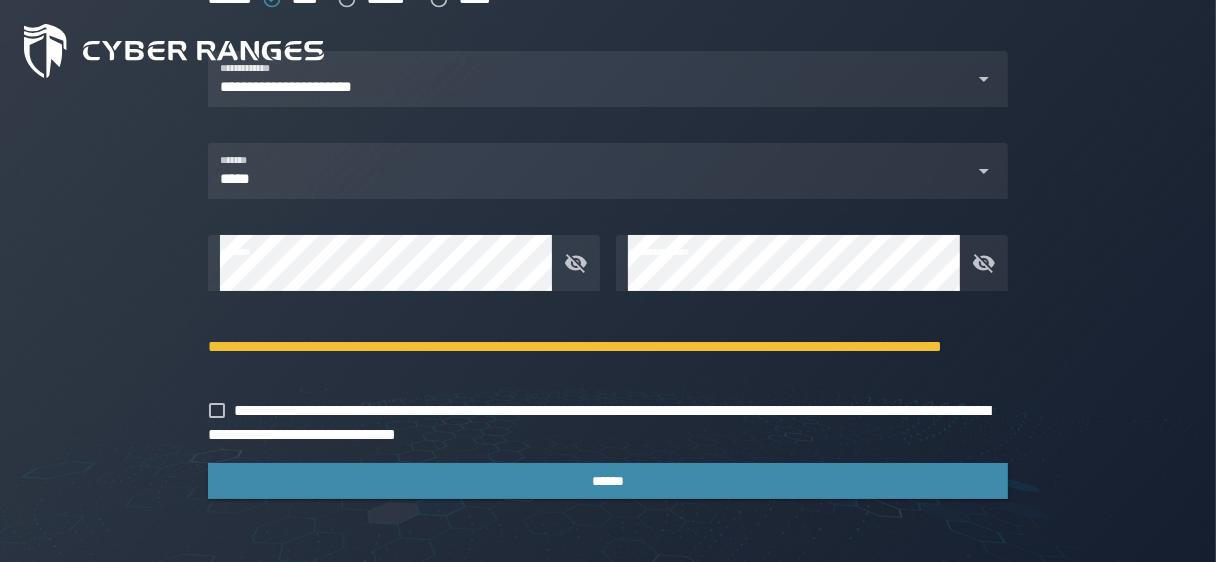 click on "**********" at bounding box center [600, 415] 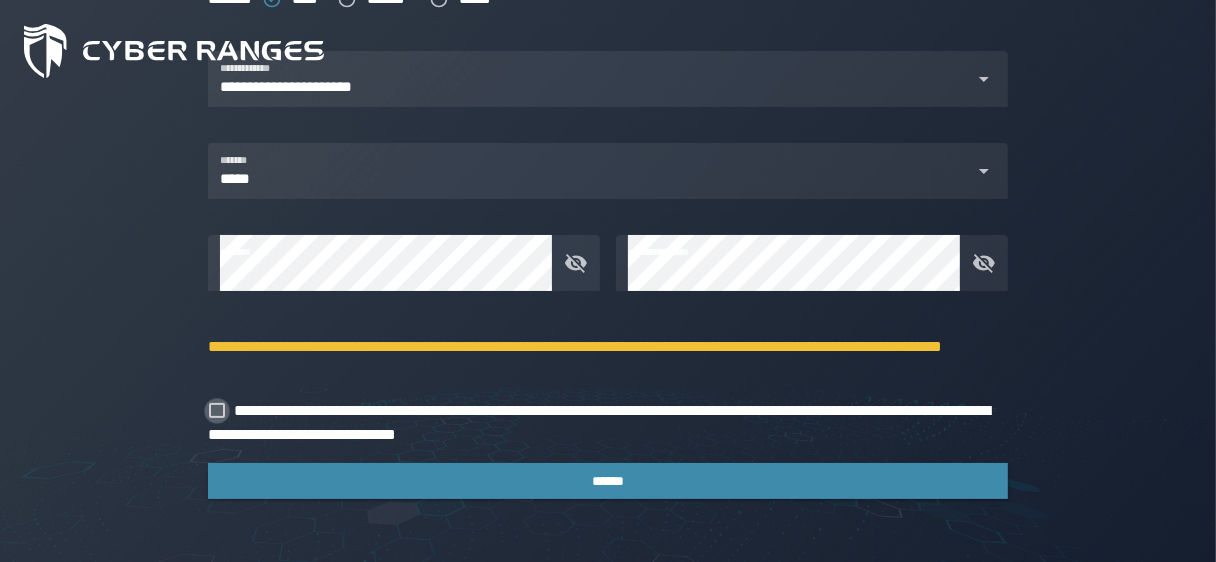 click 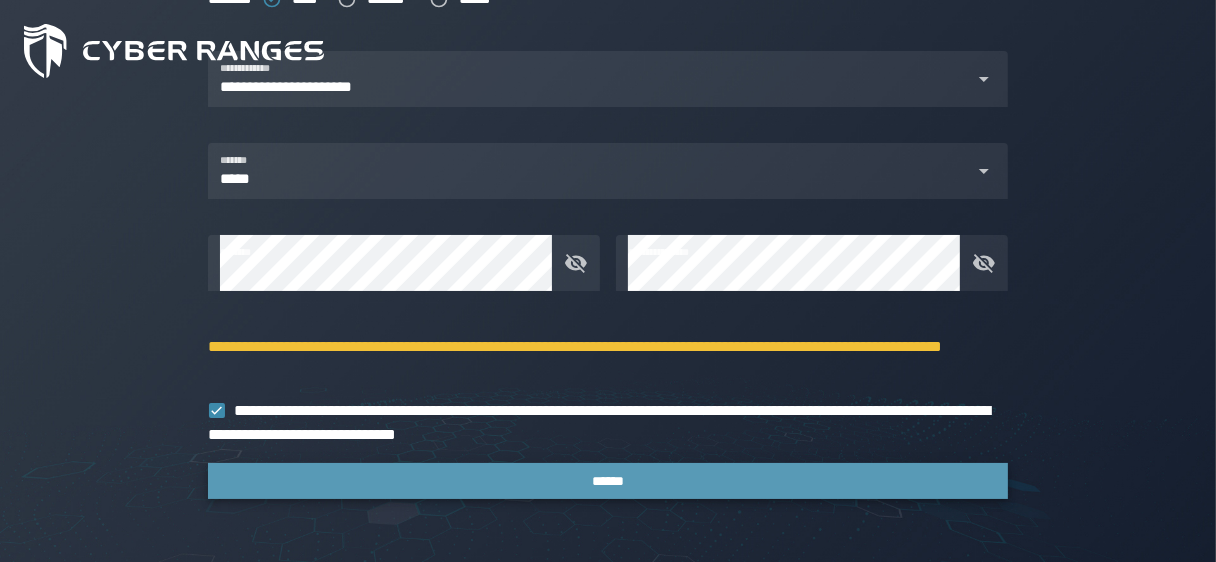 click on "******" at bounding box center [608, 481] 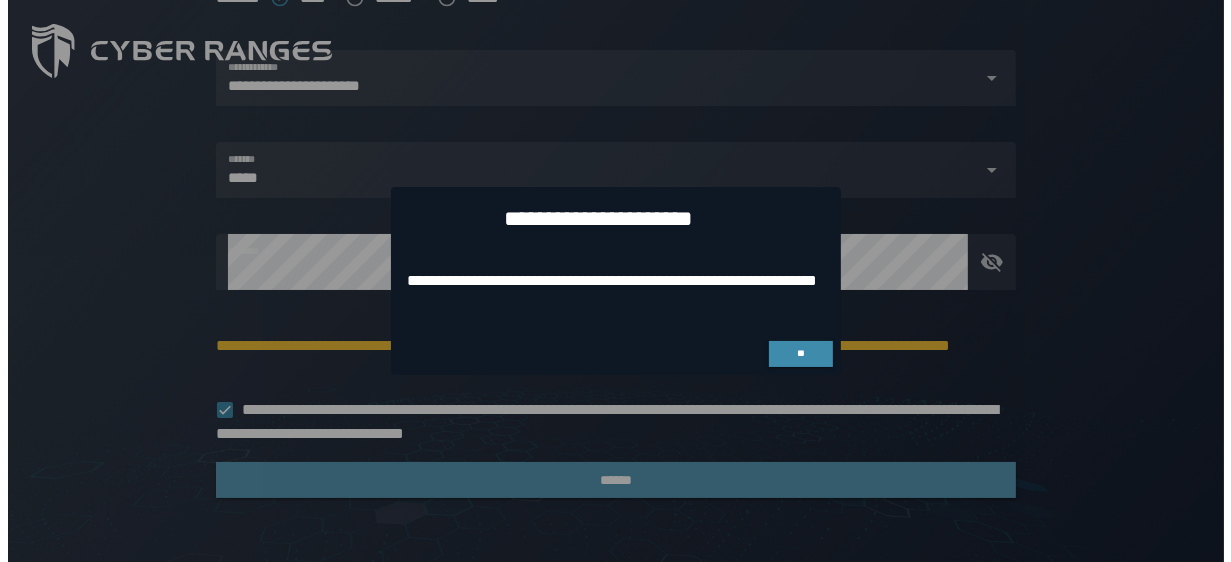 scroll, scrollTop: 0, scrollLeft: 0, axis: both 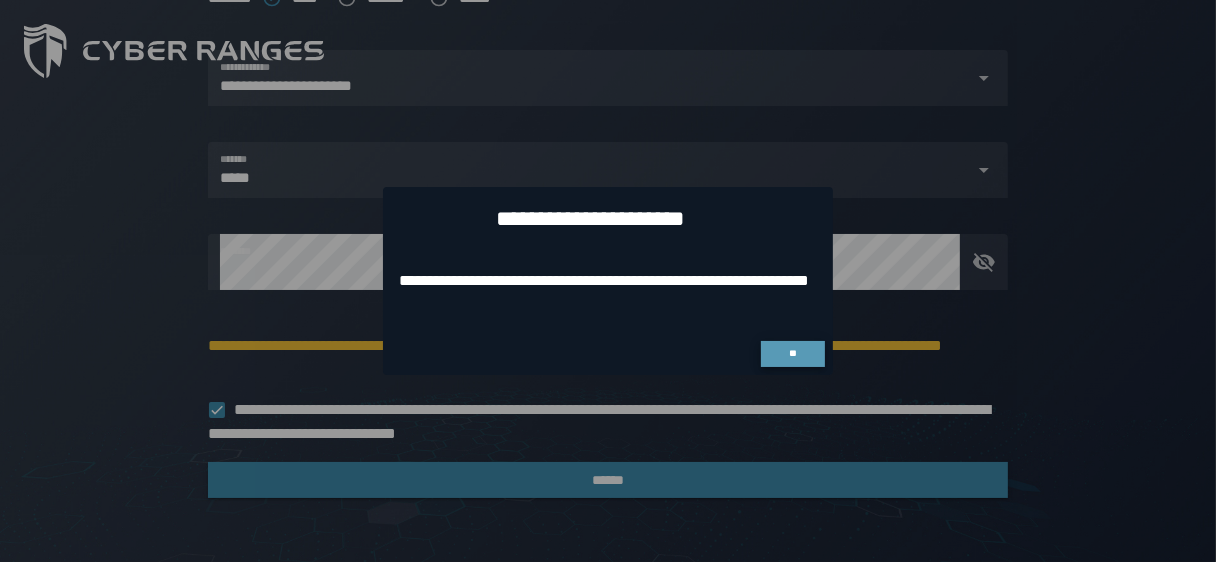click on "**" at bounding box center (792, 353) 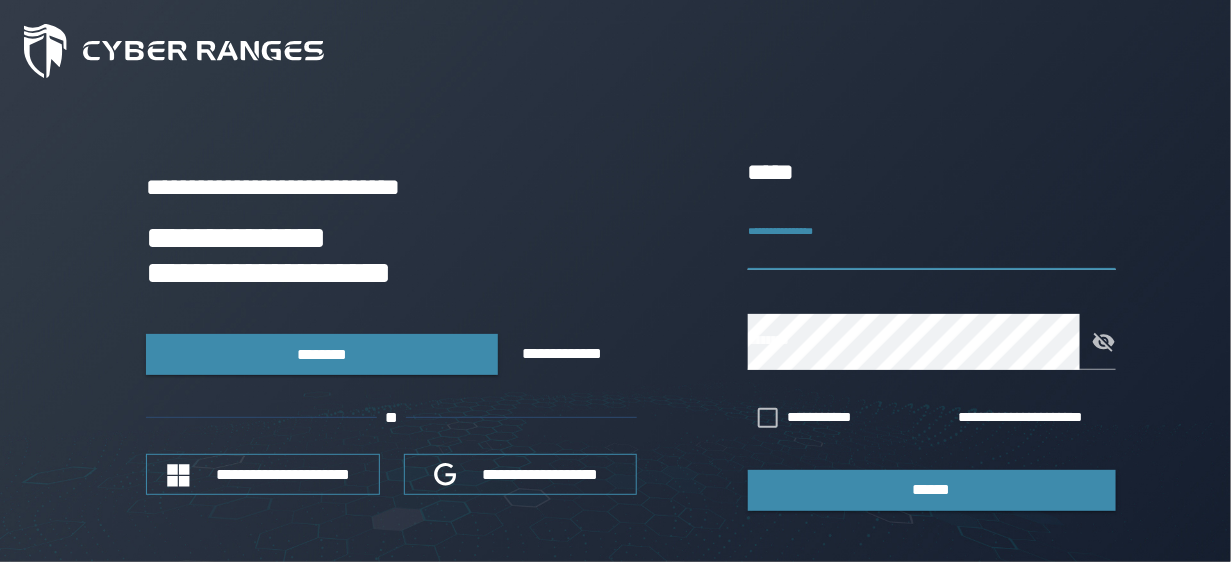 click on "**********" at bounding box center [932, 242] 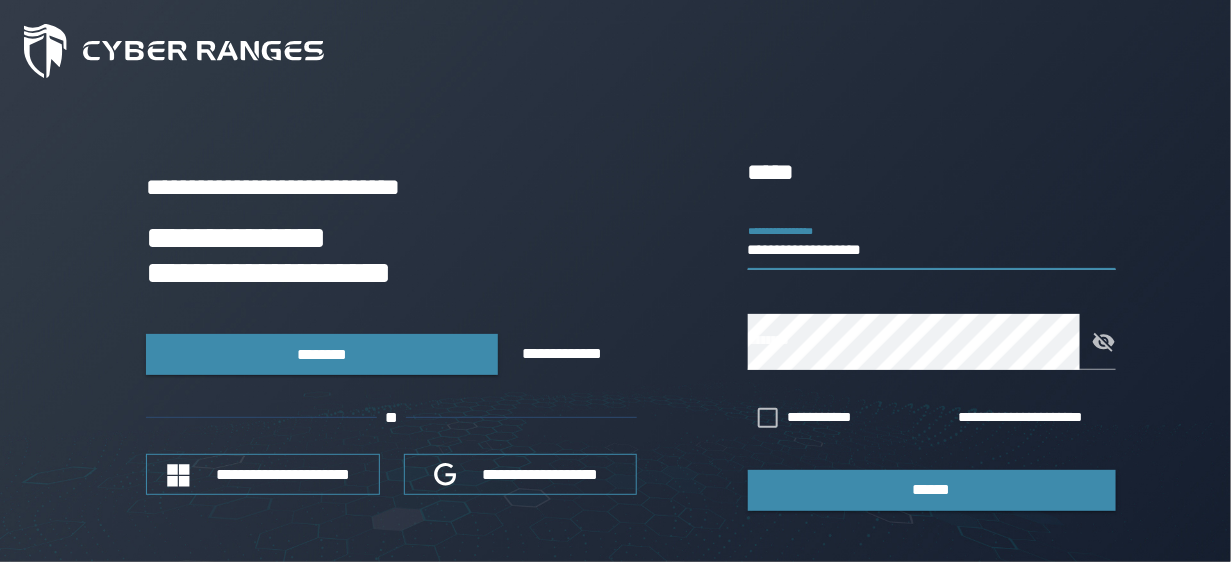 type on "**********" 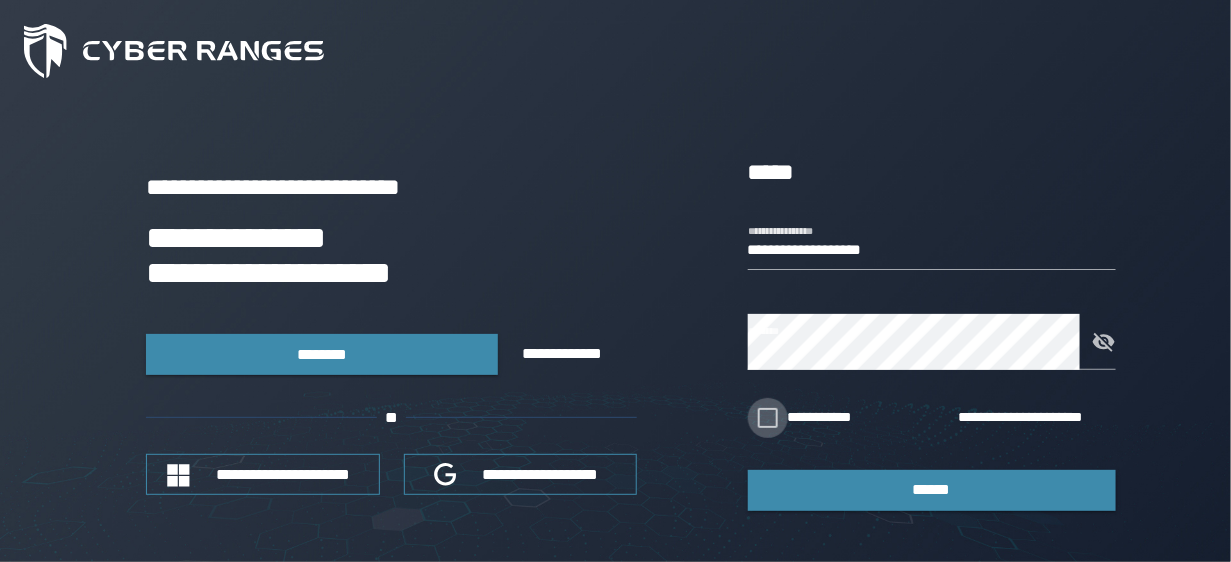 click at bounding box center [768, 418] 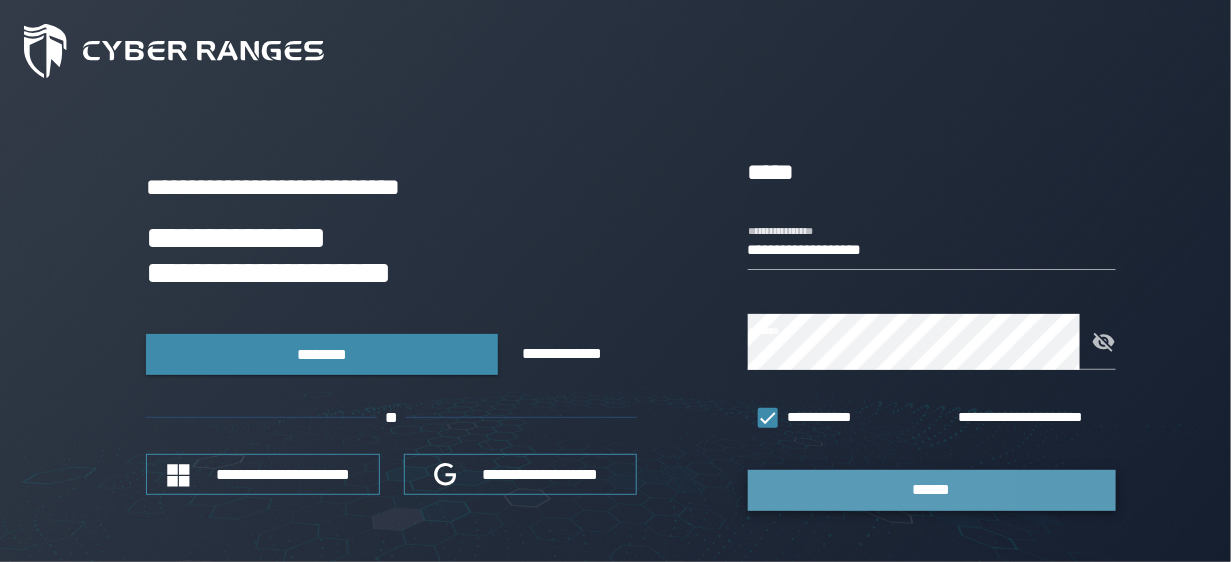click on "******" at bounding box center (932, 490) 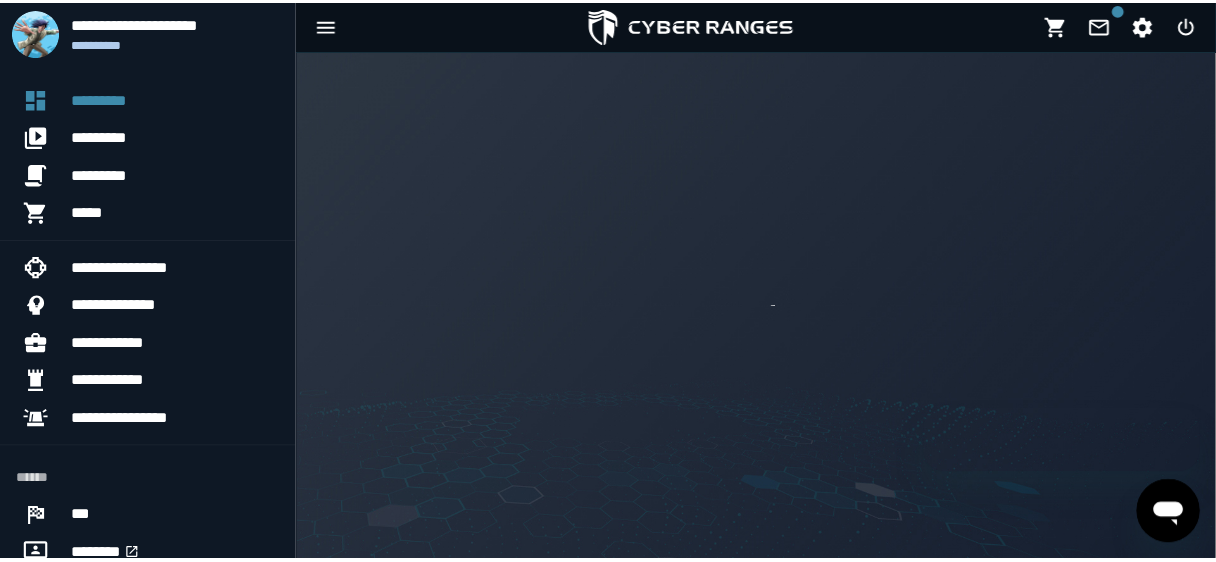 scroll, scrollTop: 0, scrollLeft: 0, axis: both 